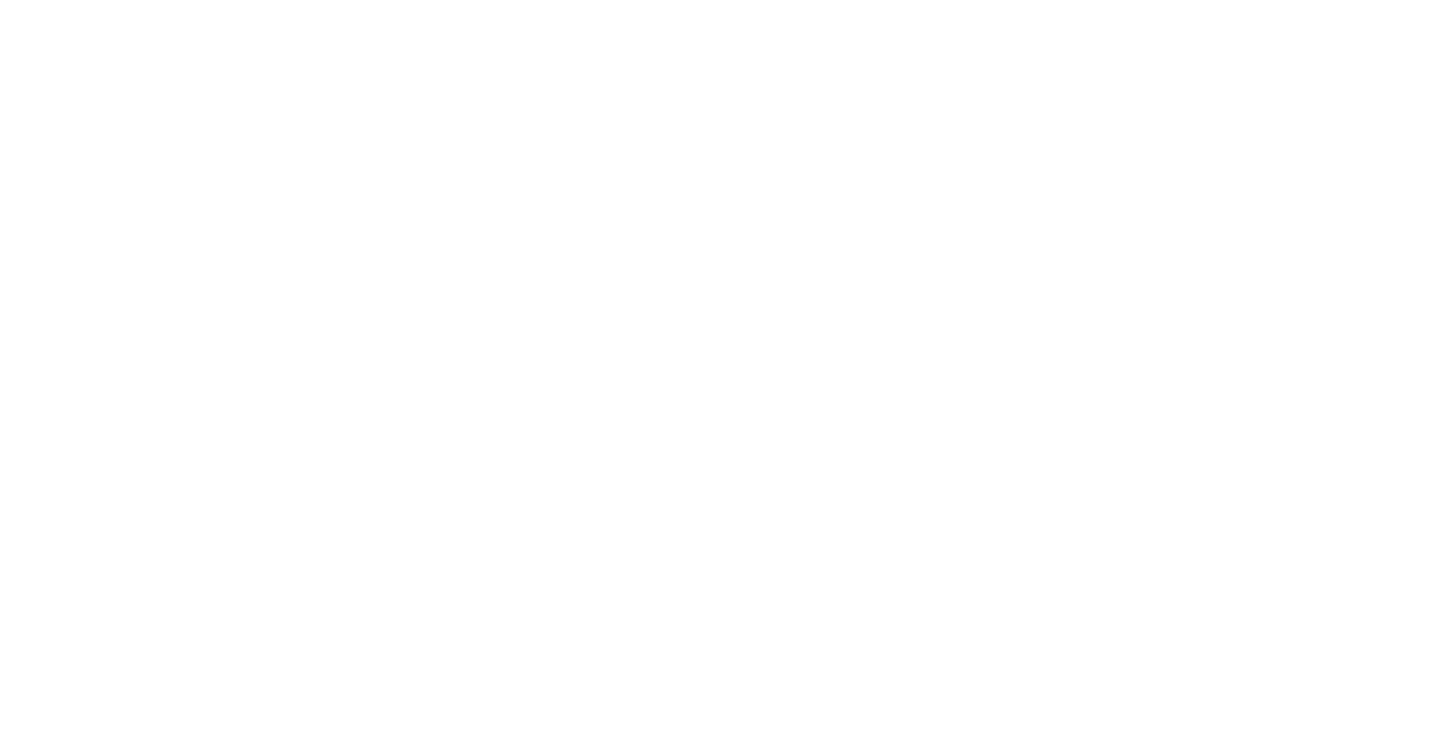 scroll, scrollTop: 0, scrollLeft: 0, axis: both 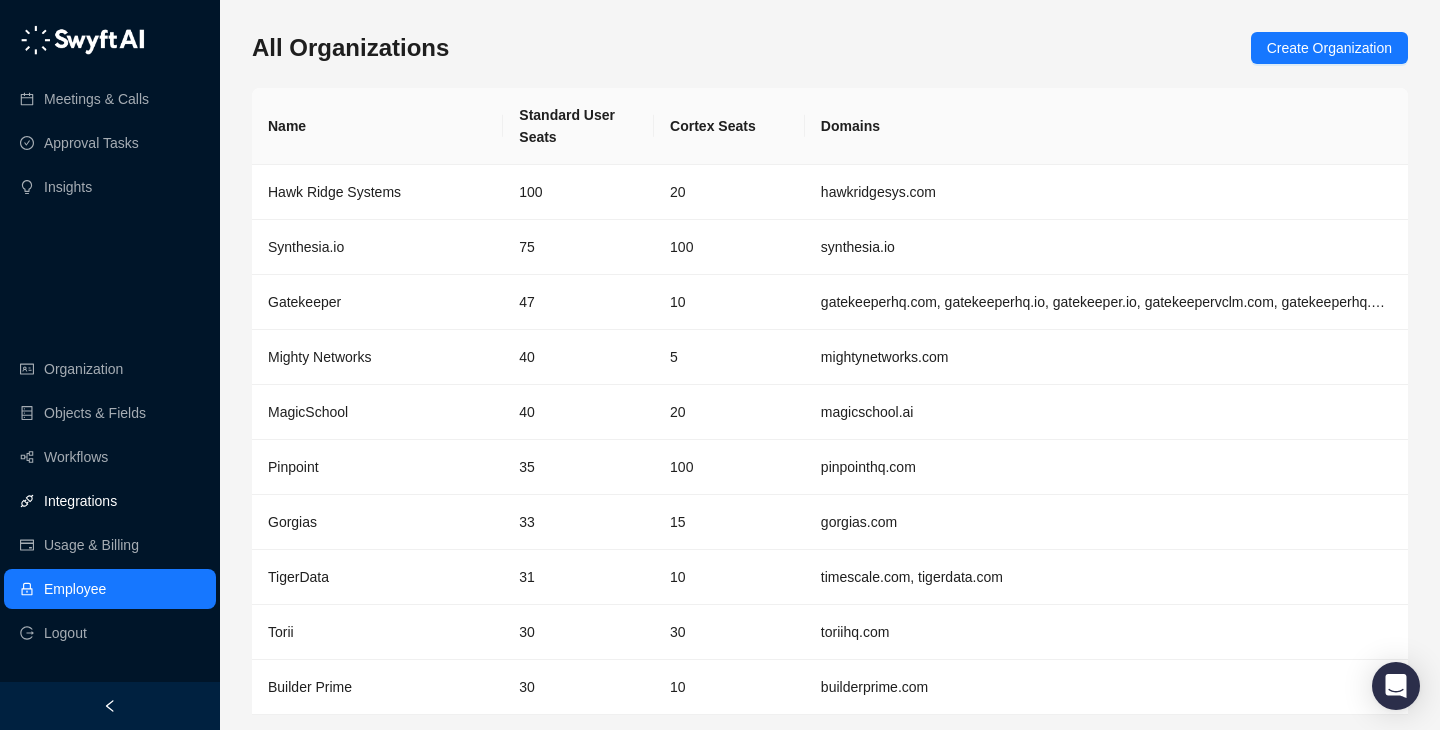 click on "Integrations" at bounding box center (110, 501) 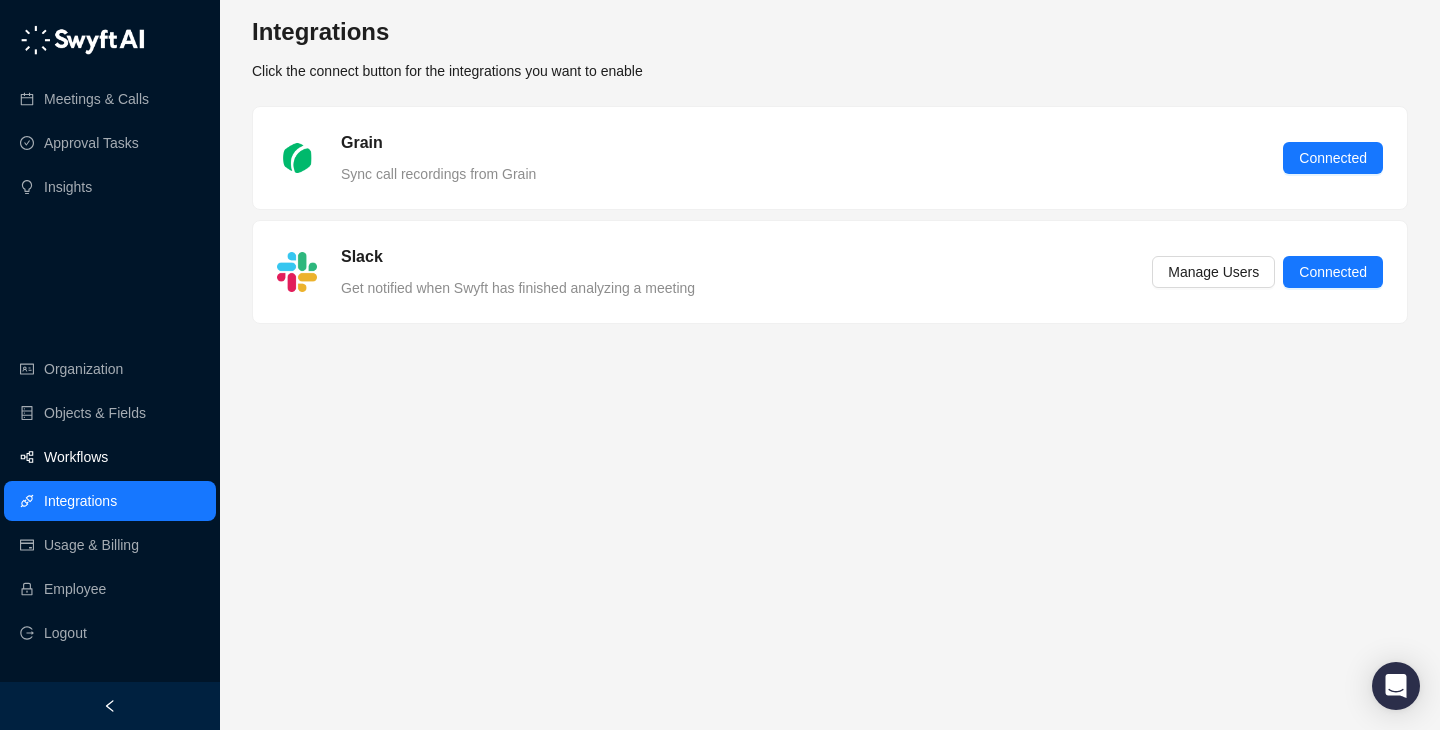 click on "Workflows" at bounding box center [110, 457] 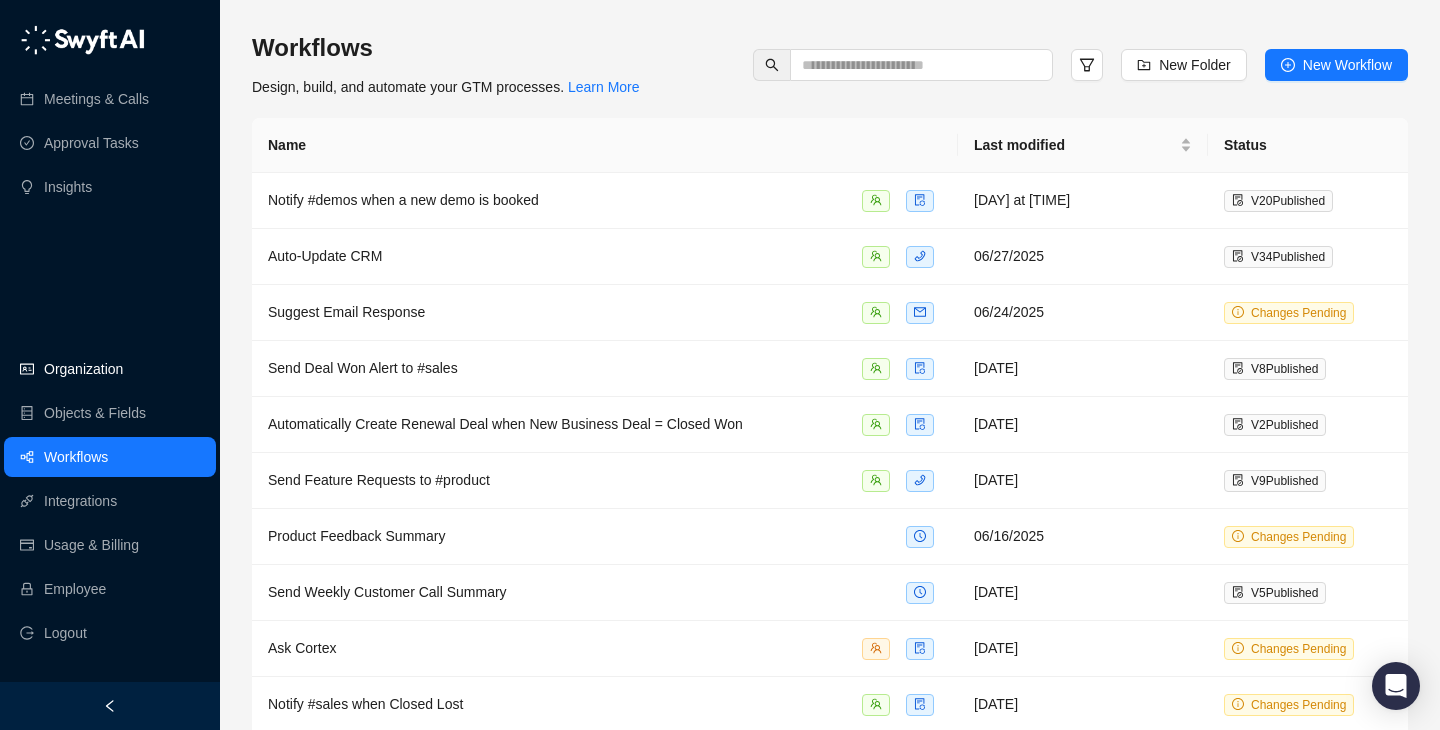 click on "Organization" at bounding box center [110, 369] 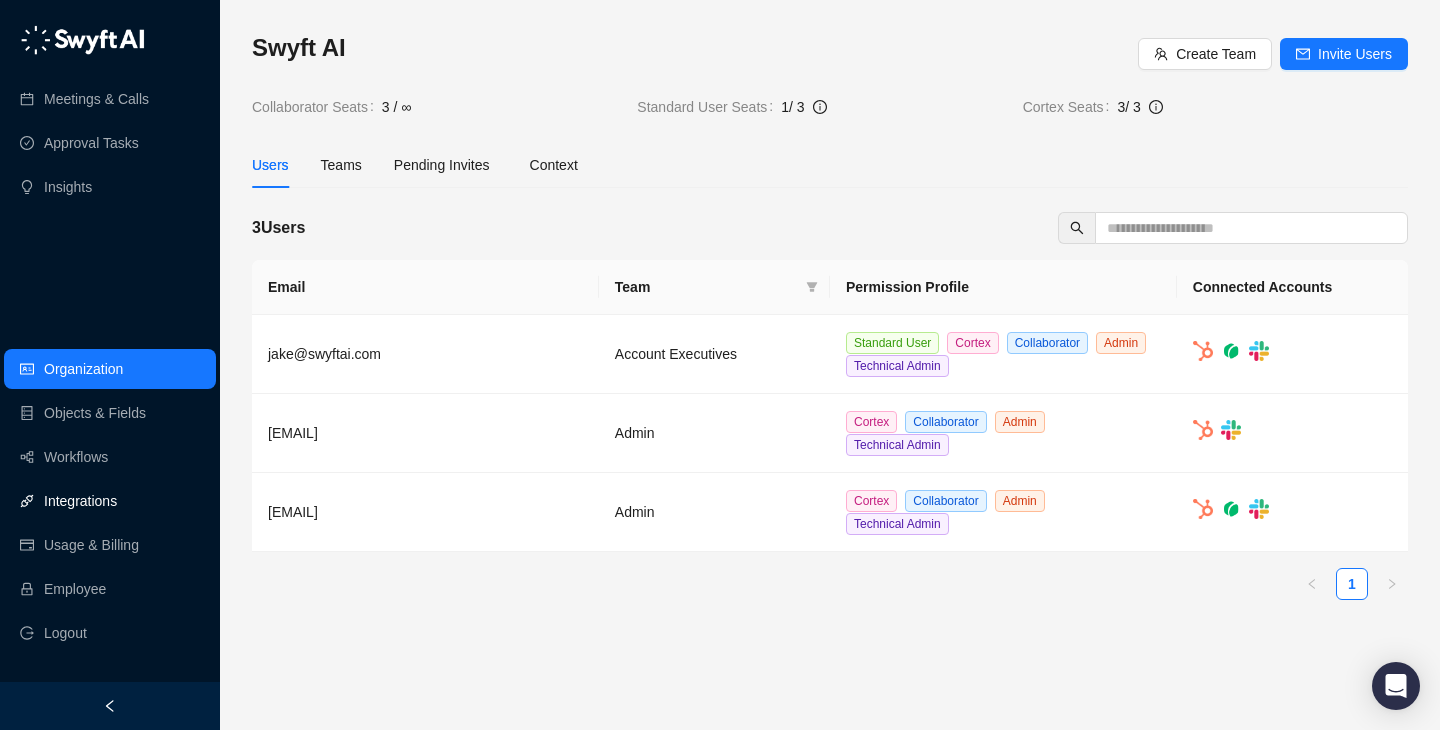 click on "Integrations" at bounding box center (80, 501) 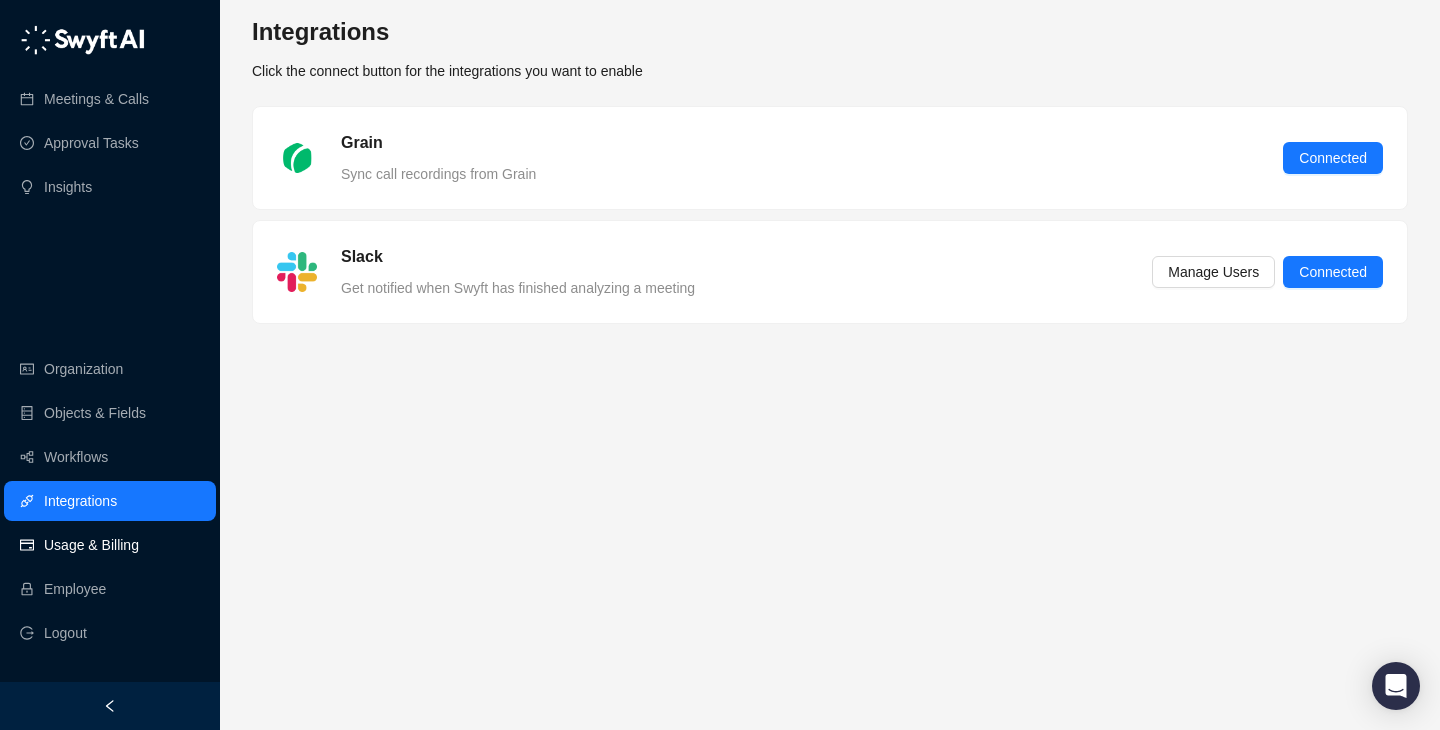 click on "Usage & Billing" at bounding box center (91, 545) 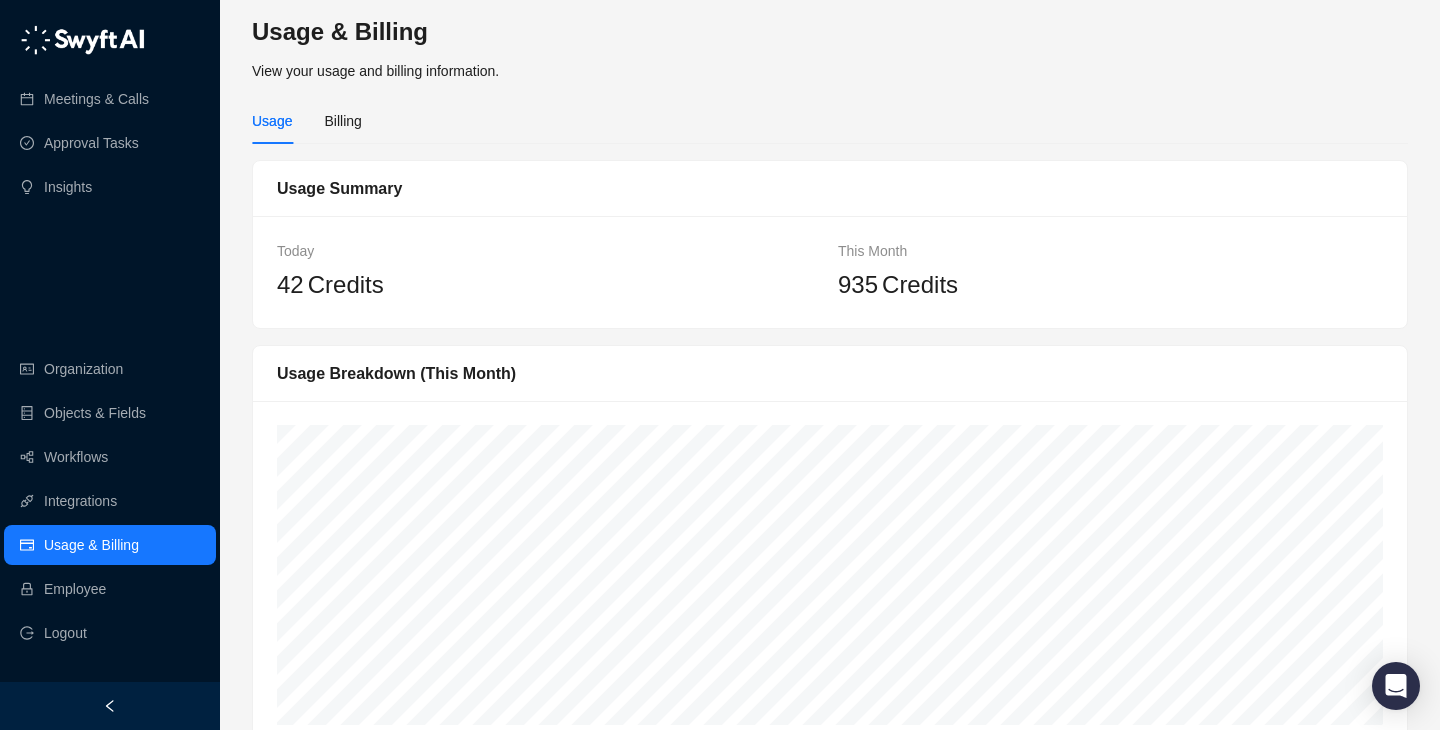scroll, scrollTop: 35, scrollLeft: 0, axis: vertical 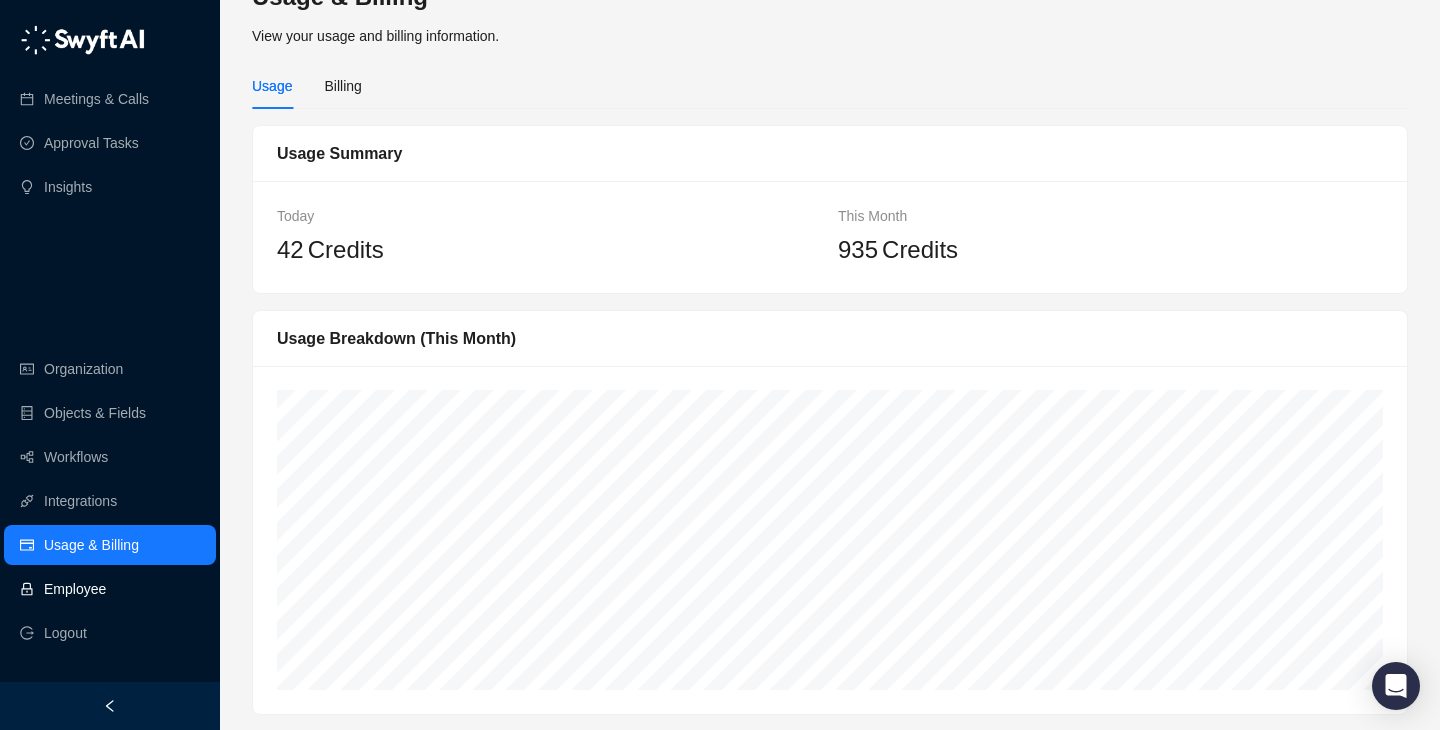 click on "Employee" at bounding box center [75, 589] 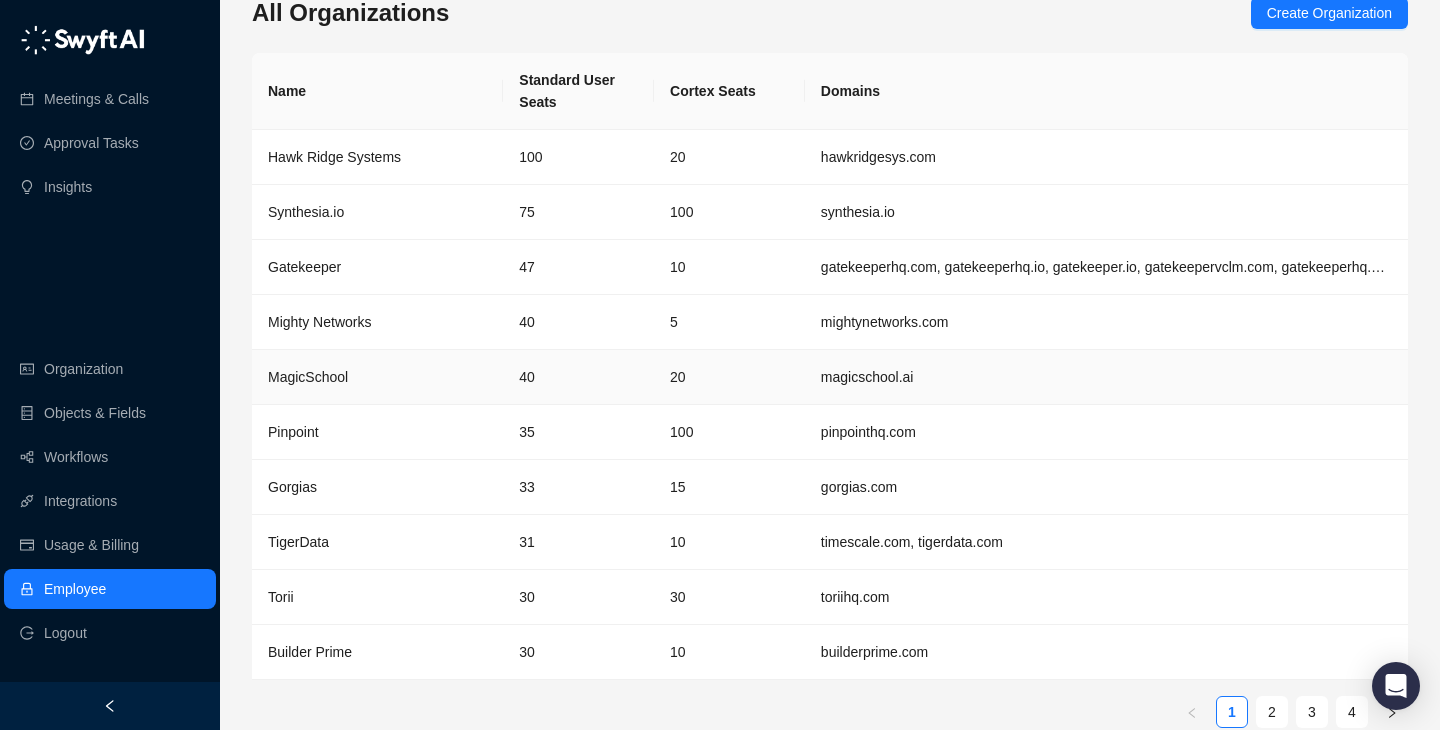 click on "20" at bounding box center [729, 377] 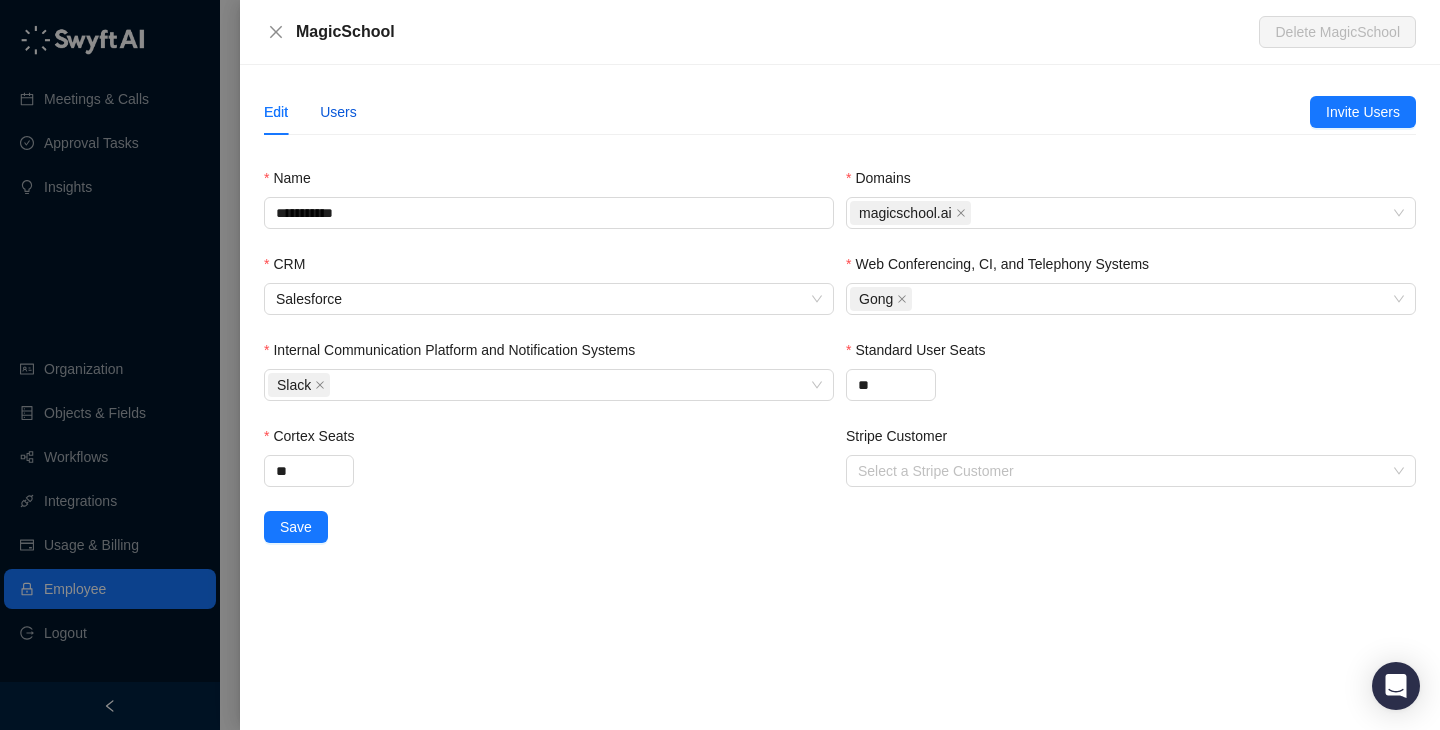 click on "Users" at bounding box center (338, 112) 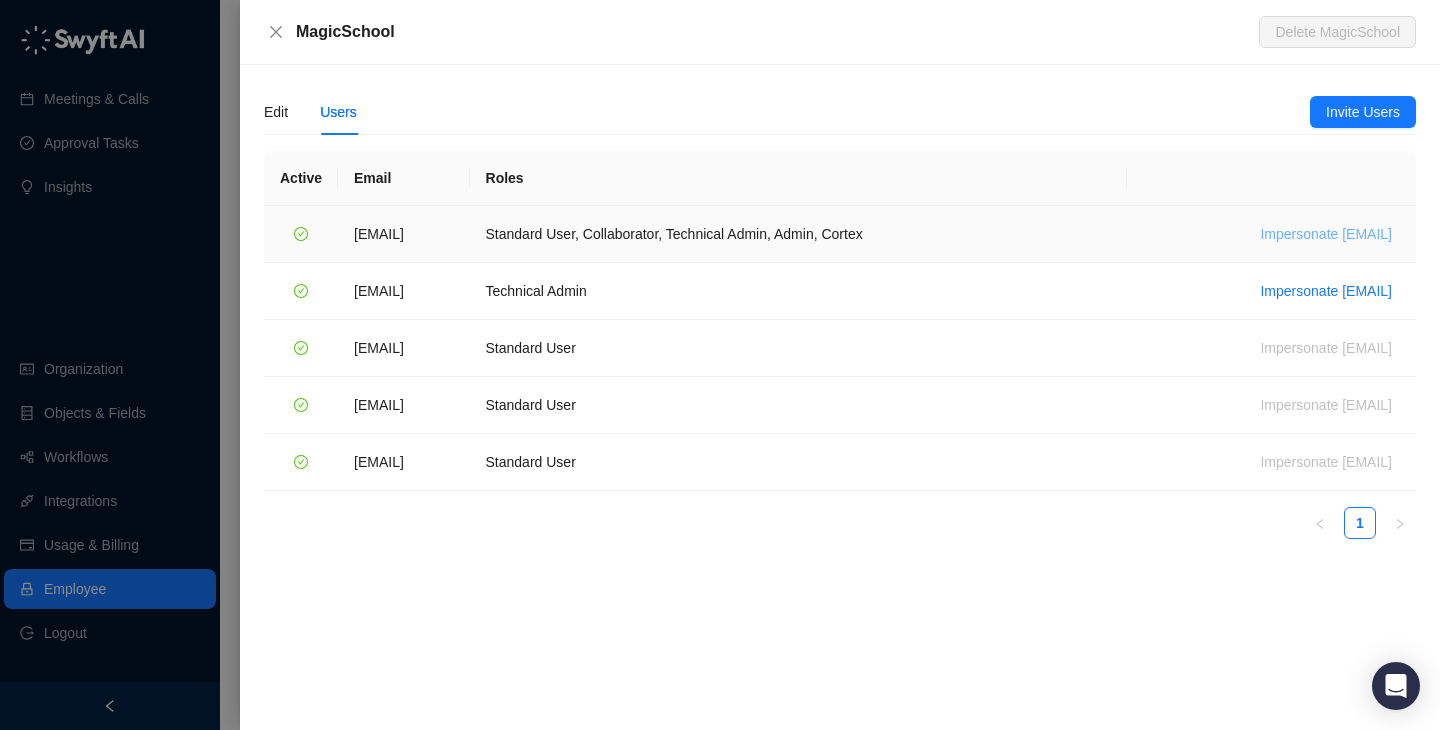 click on "Impersonate ana@magicschool.ai" at bounding box center (1326, 234) 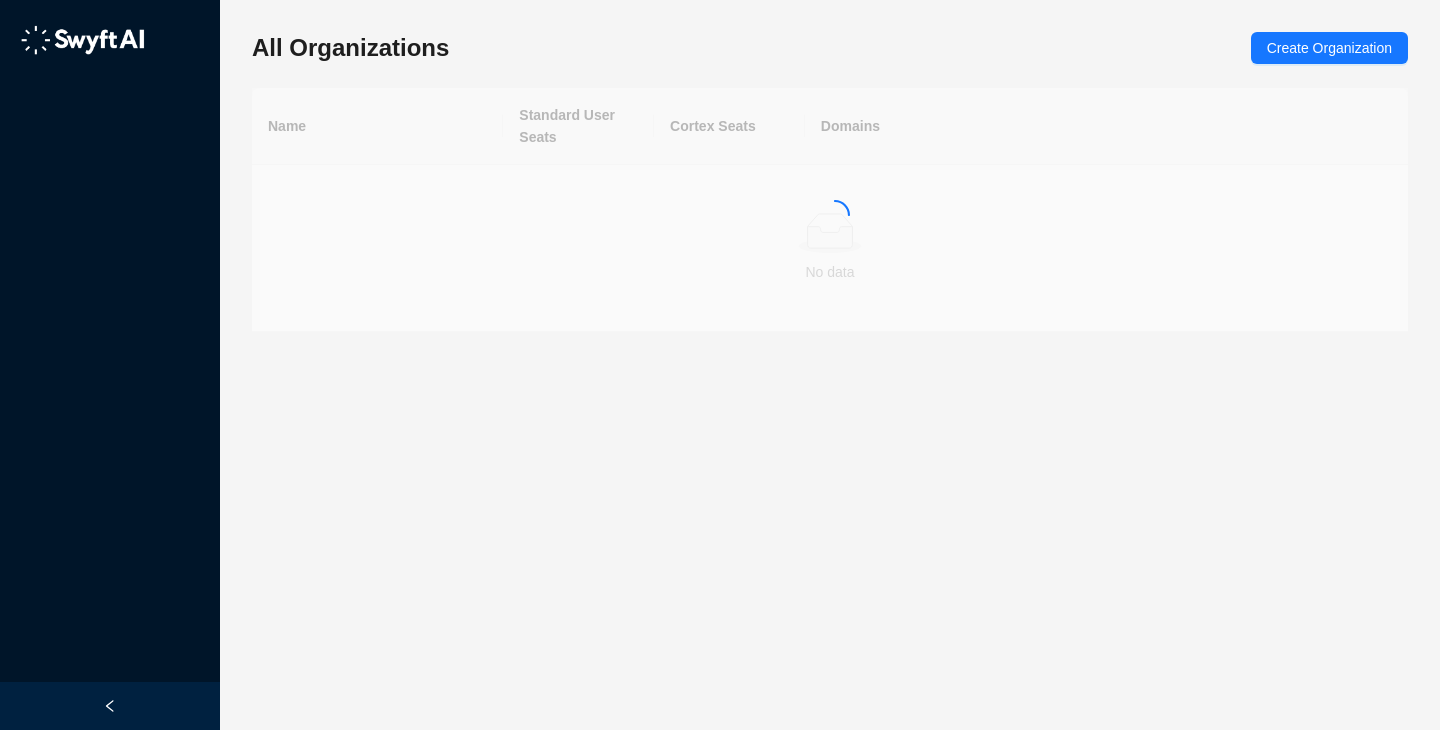 scroll, scrollTop: 0, scrollLeft: 0, axis: both 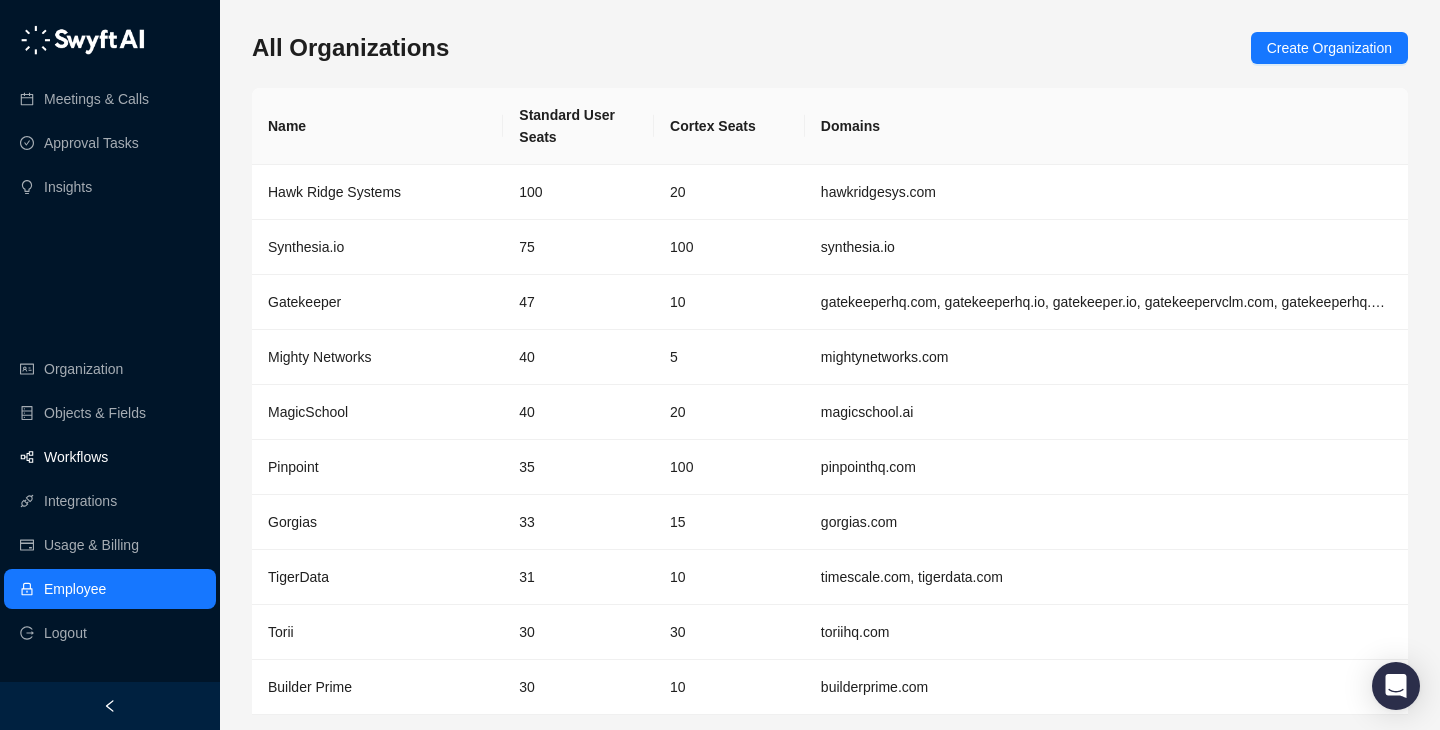 click on "Workflows" at bounding box center [110, 457] 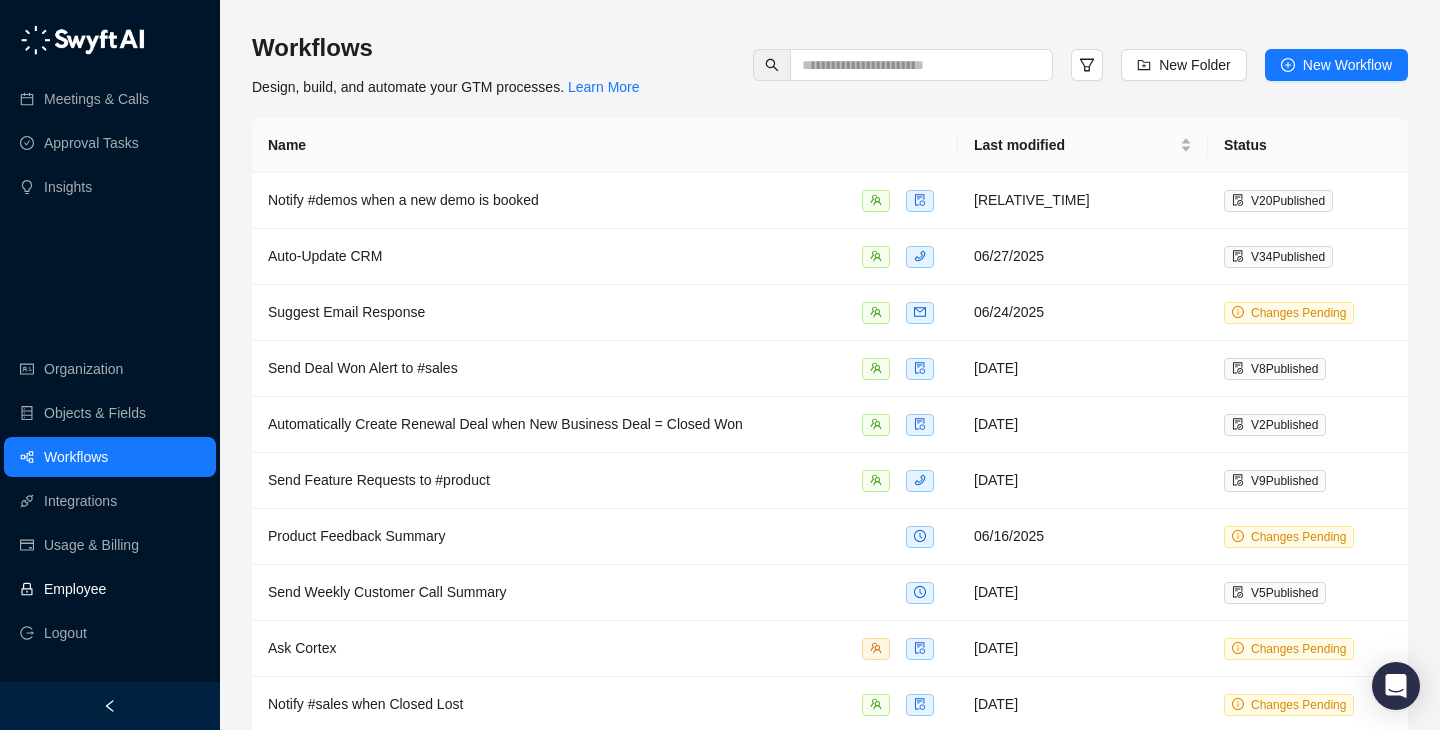 click on "Employee" at bounding box center (110, 589) 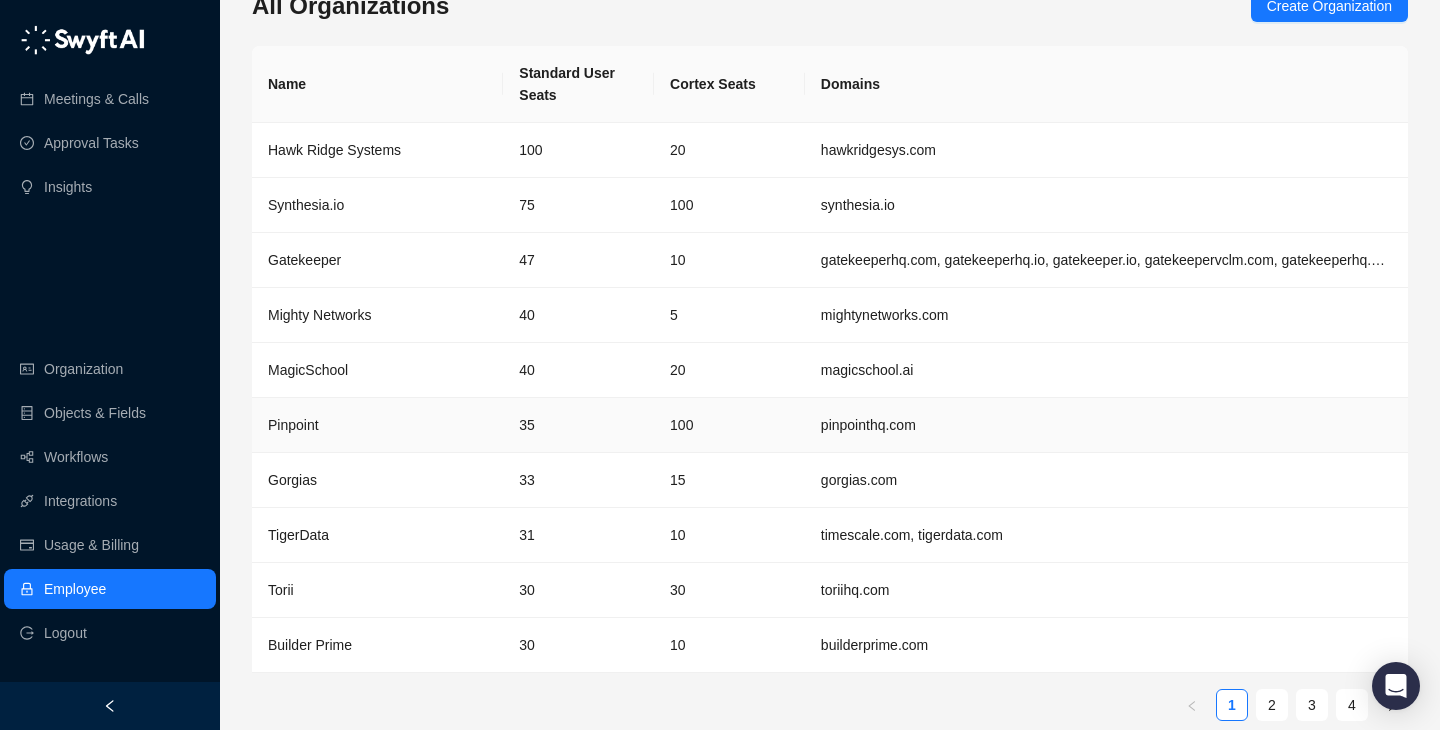 scroll, scrollTop: 47, scrollLeft: 0, axis: vertical 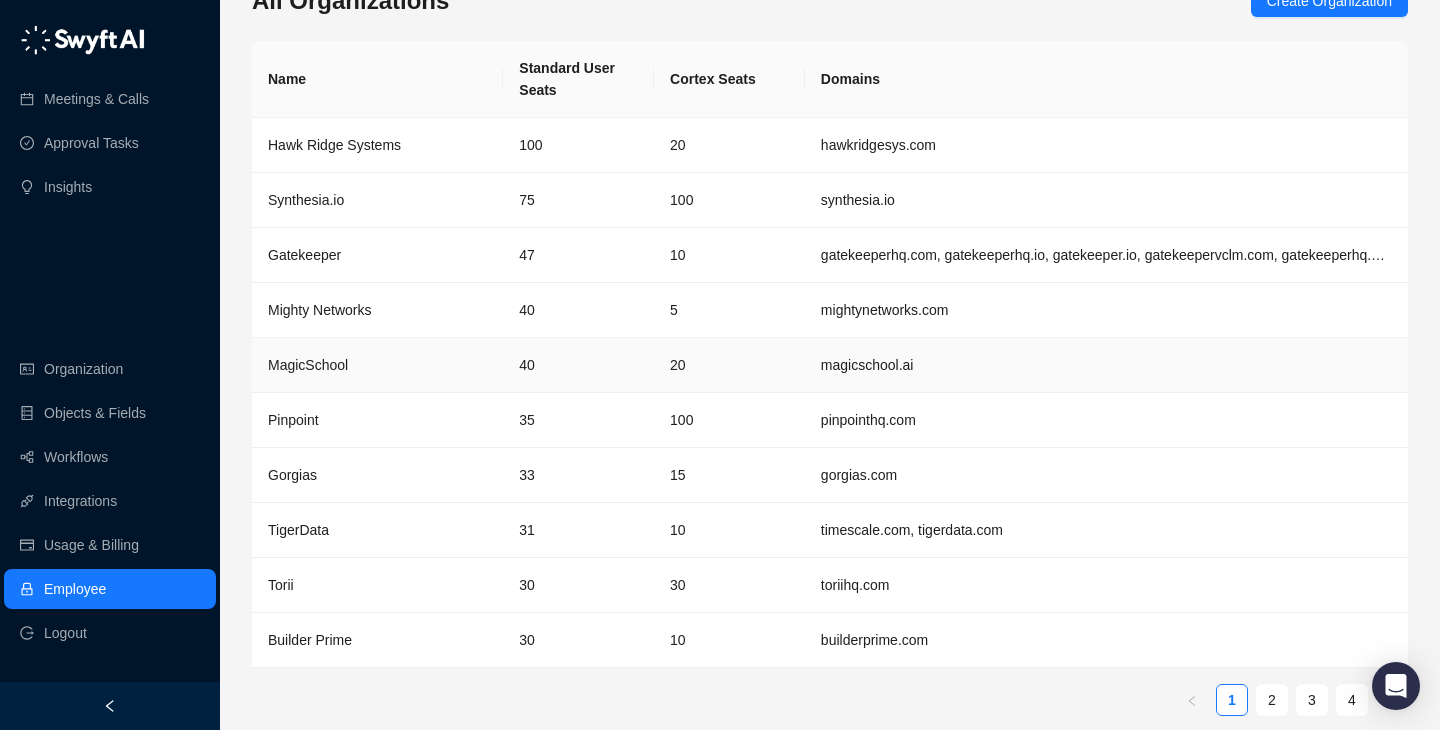 click on "20" at bounding box center (729, 365) 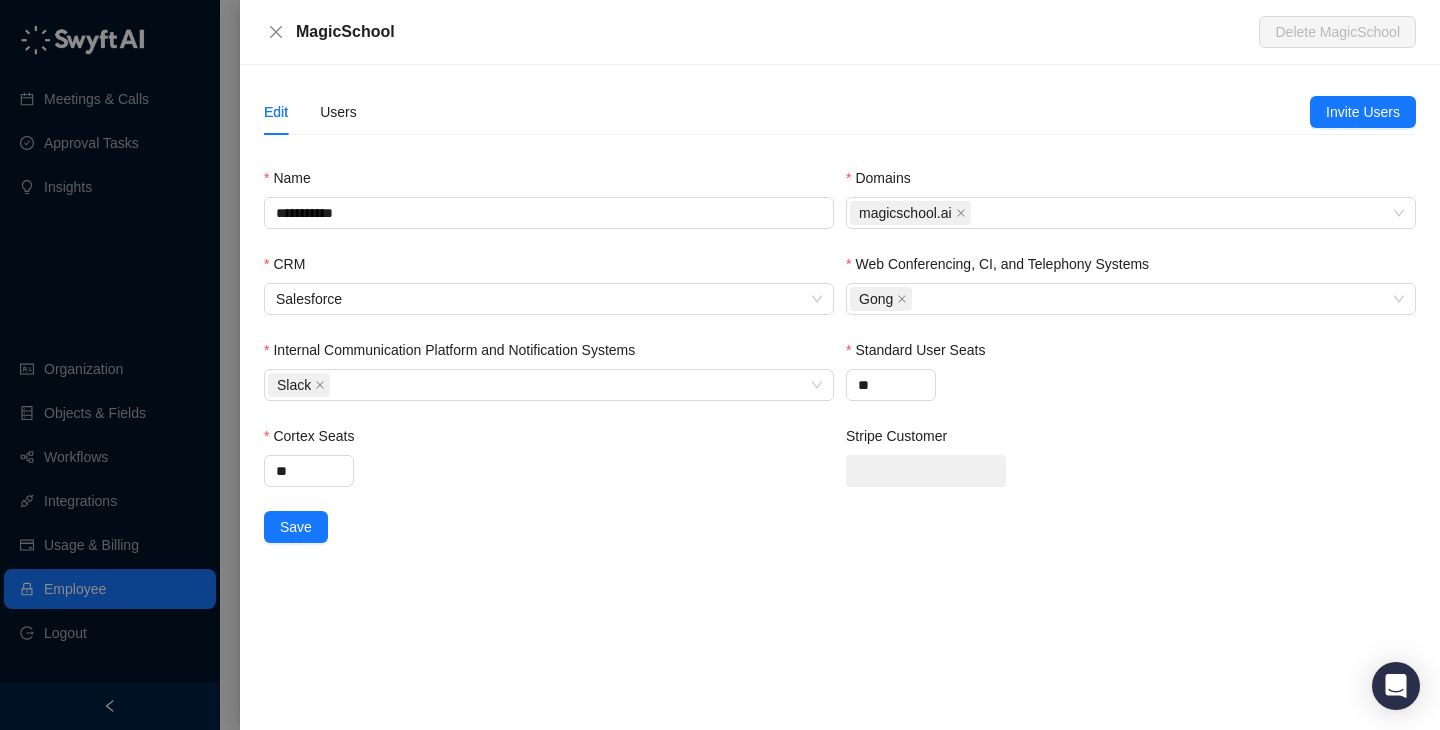 click on "Edit Users" at bounding box center (787, 112) 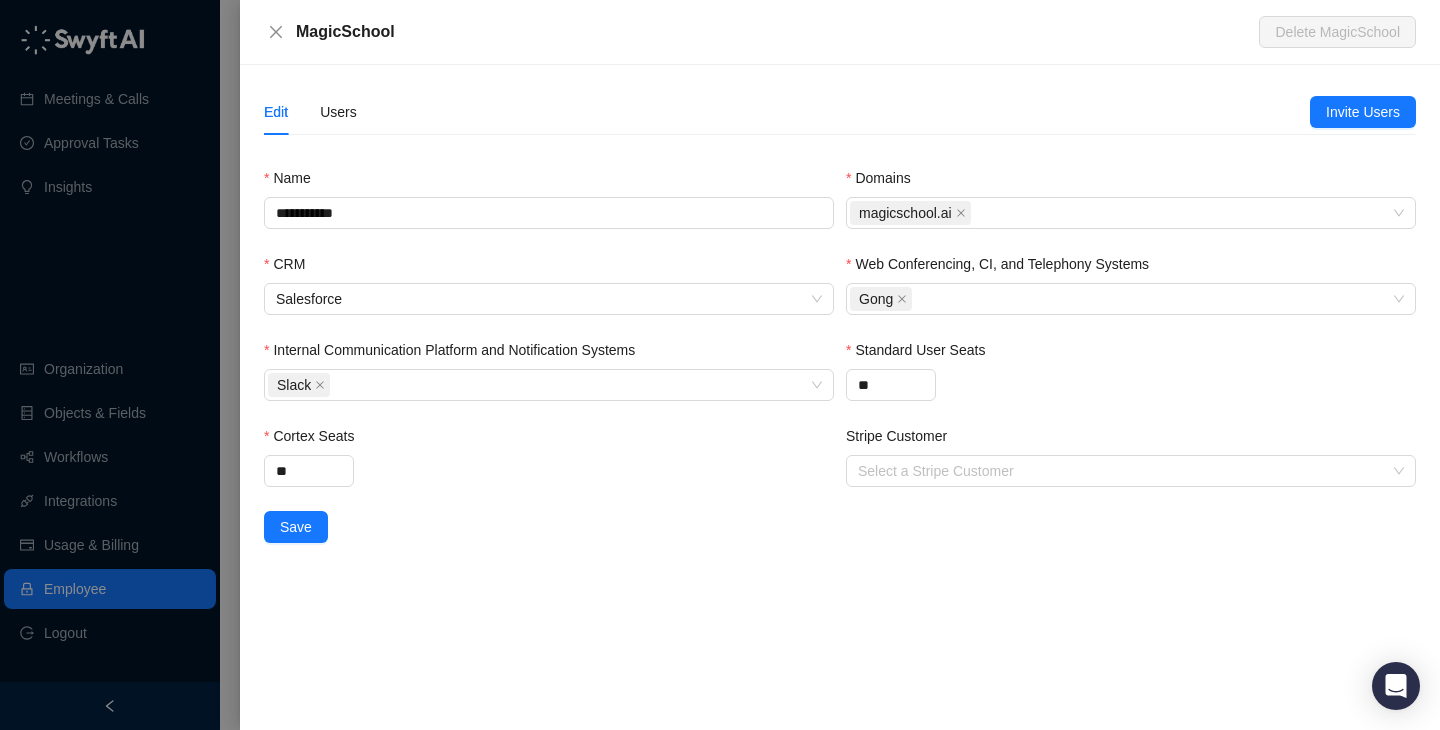 click on "Edit Users" at bounding box center [787, 112] 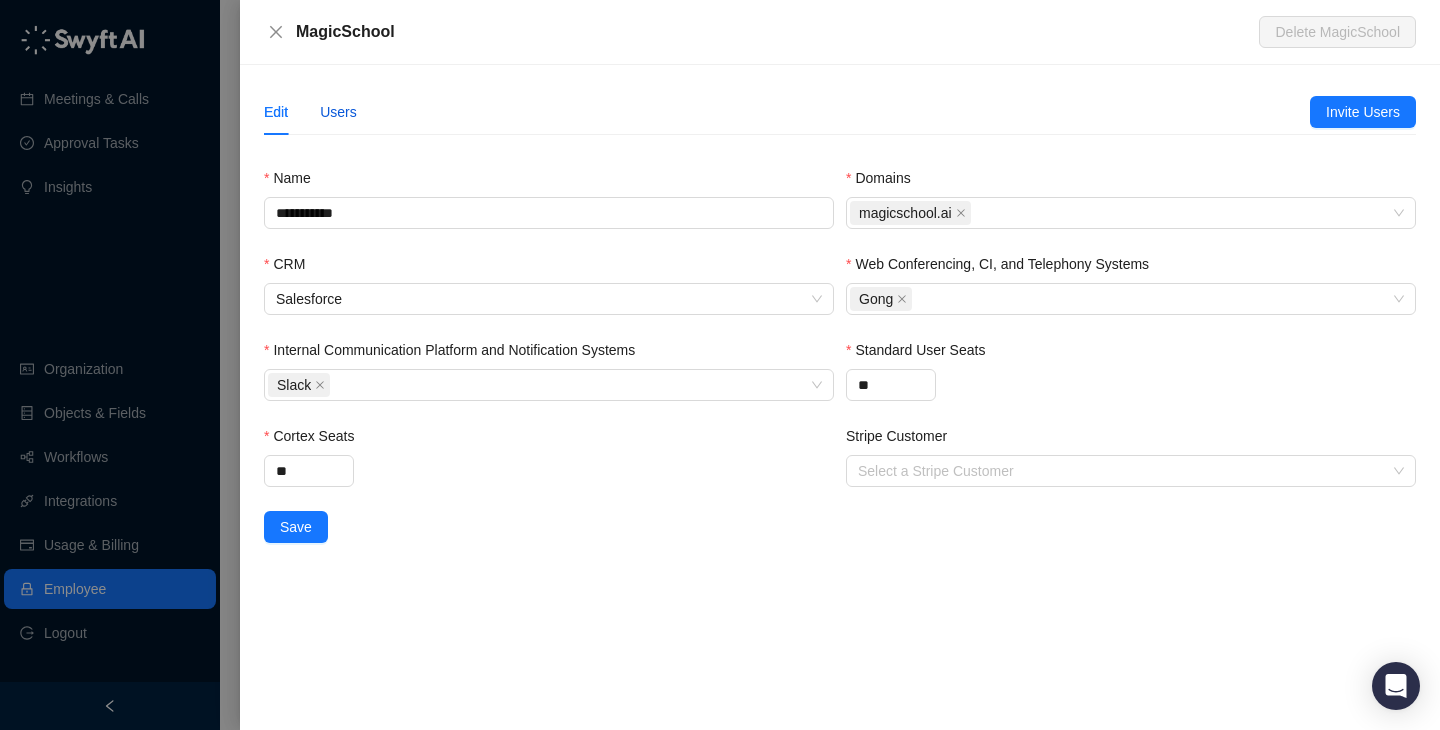 click on "Users" at bounding box center [338, 112] 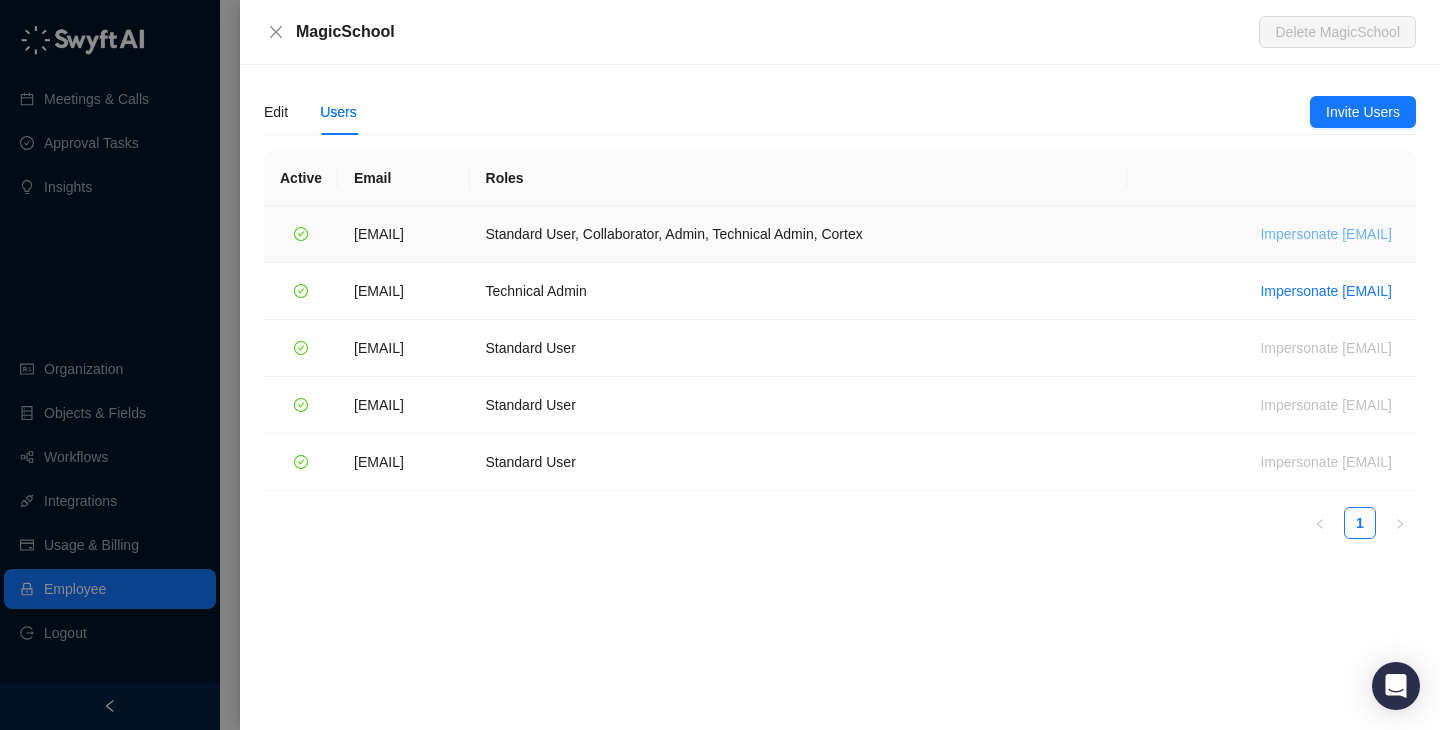 click on "Impersonate ana@magicschool.ai" at bounding box center [1326, 234] 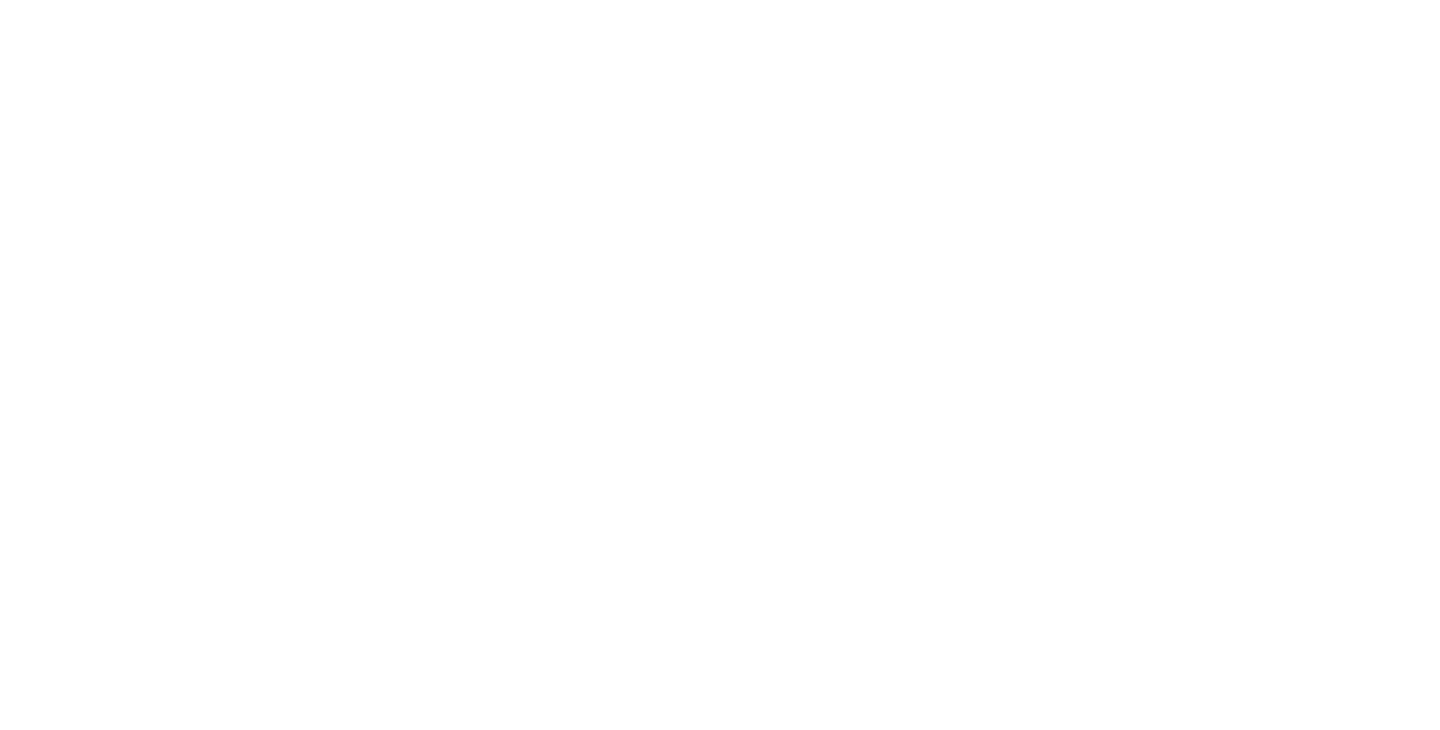 scroll, scrollTop: 0, scrollLeft: 0, axis: both 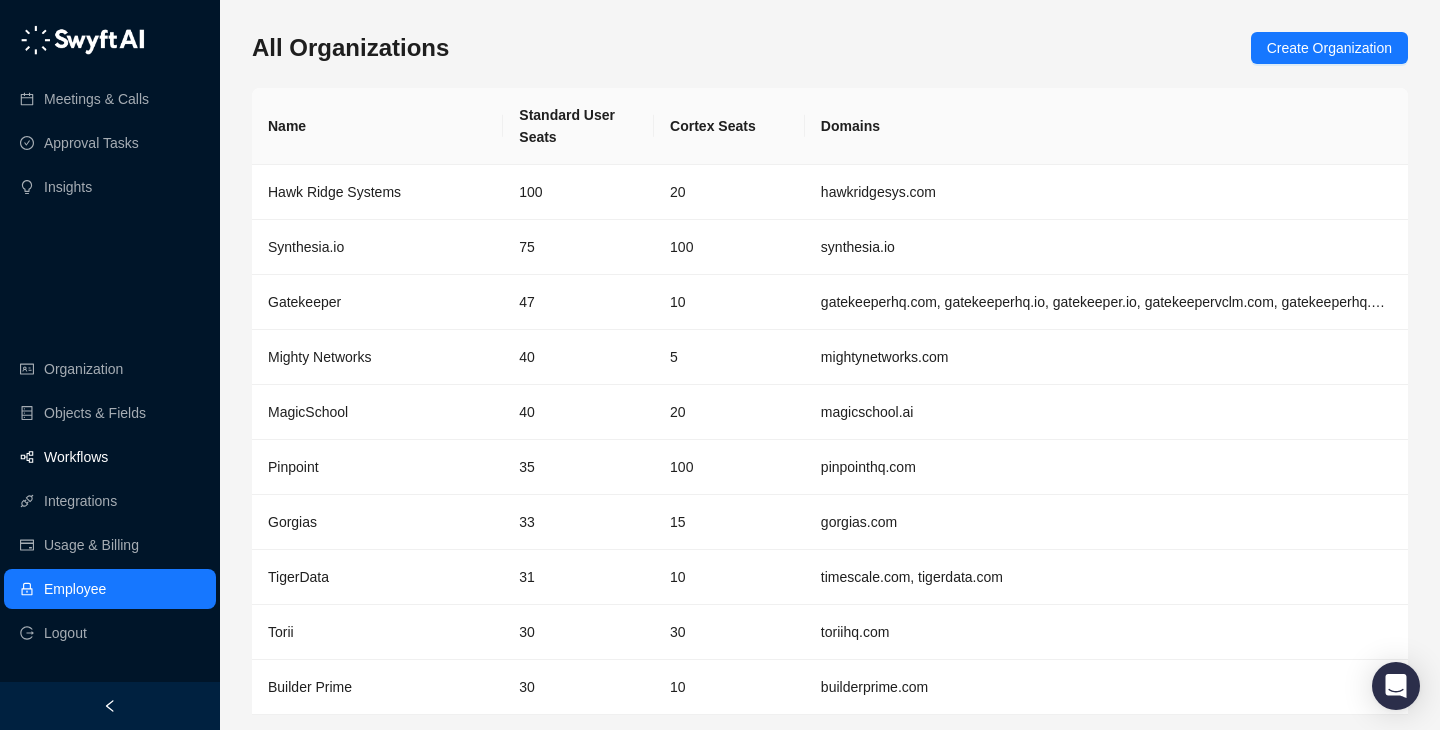 click on "Workflows" at bounding box center (76, 457) 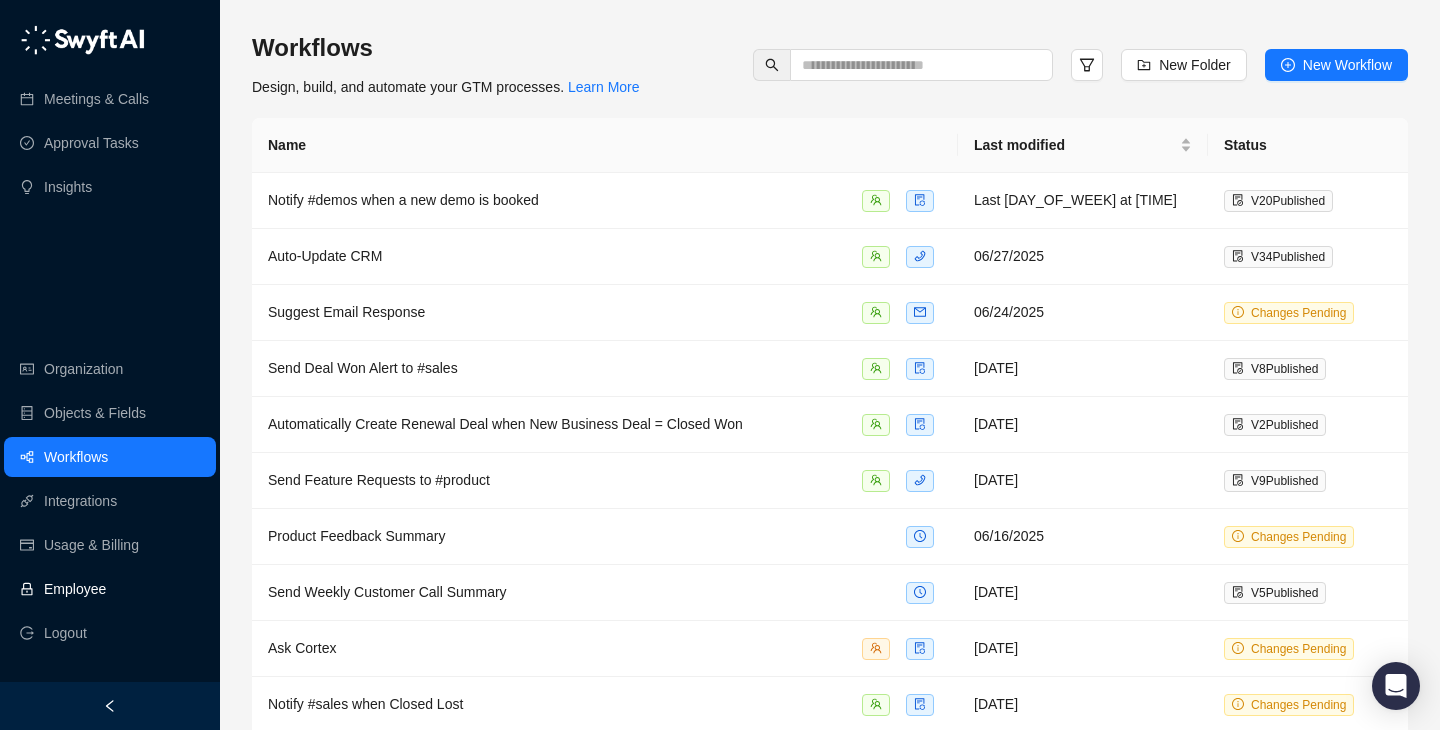 click on "Employee" at bounding box center [110, 589] 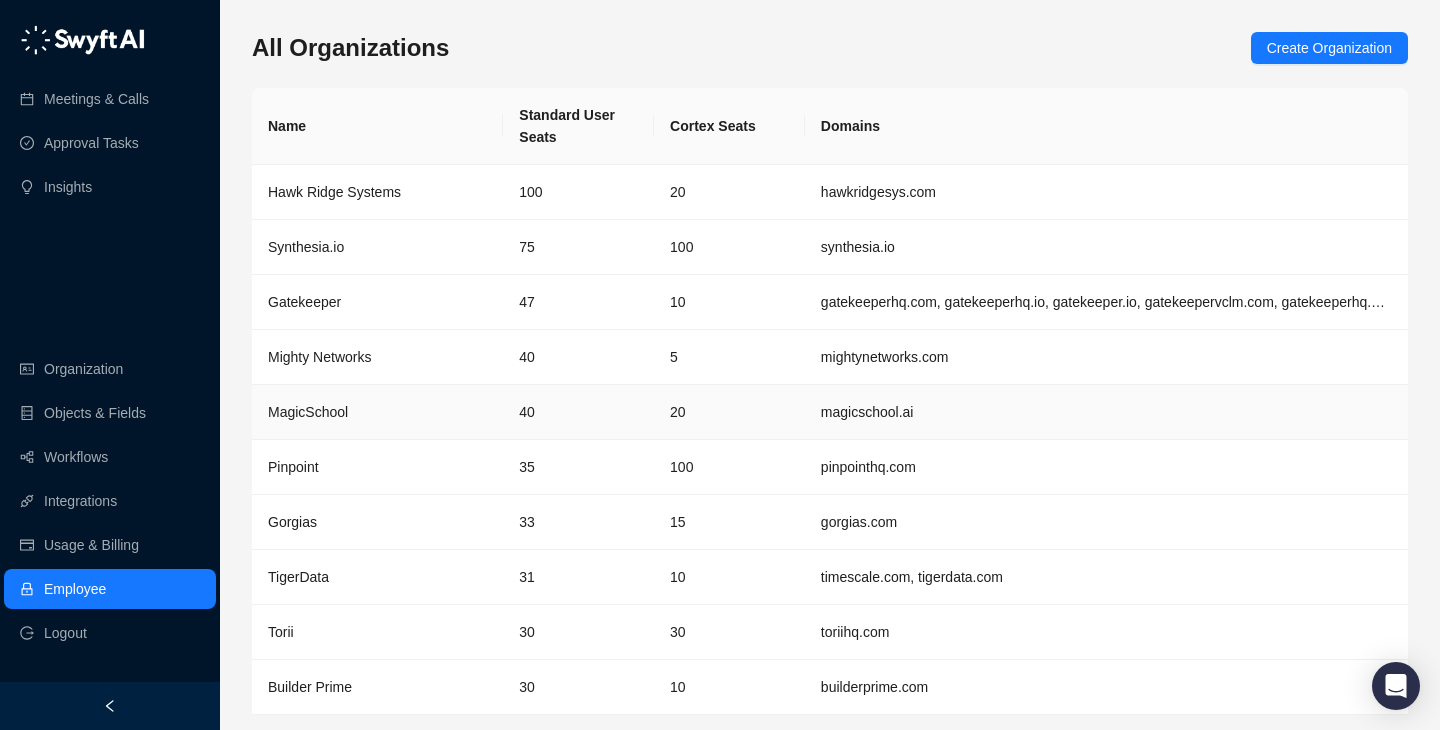 scroll, scrollTop: 65, scrollLeft: 0, axis: vertical 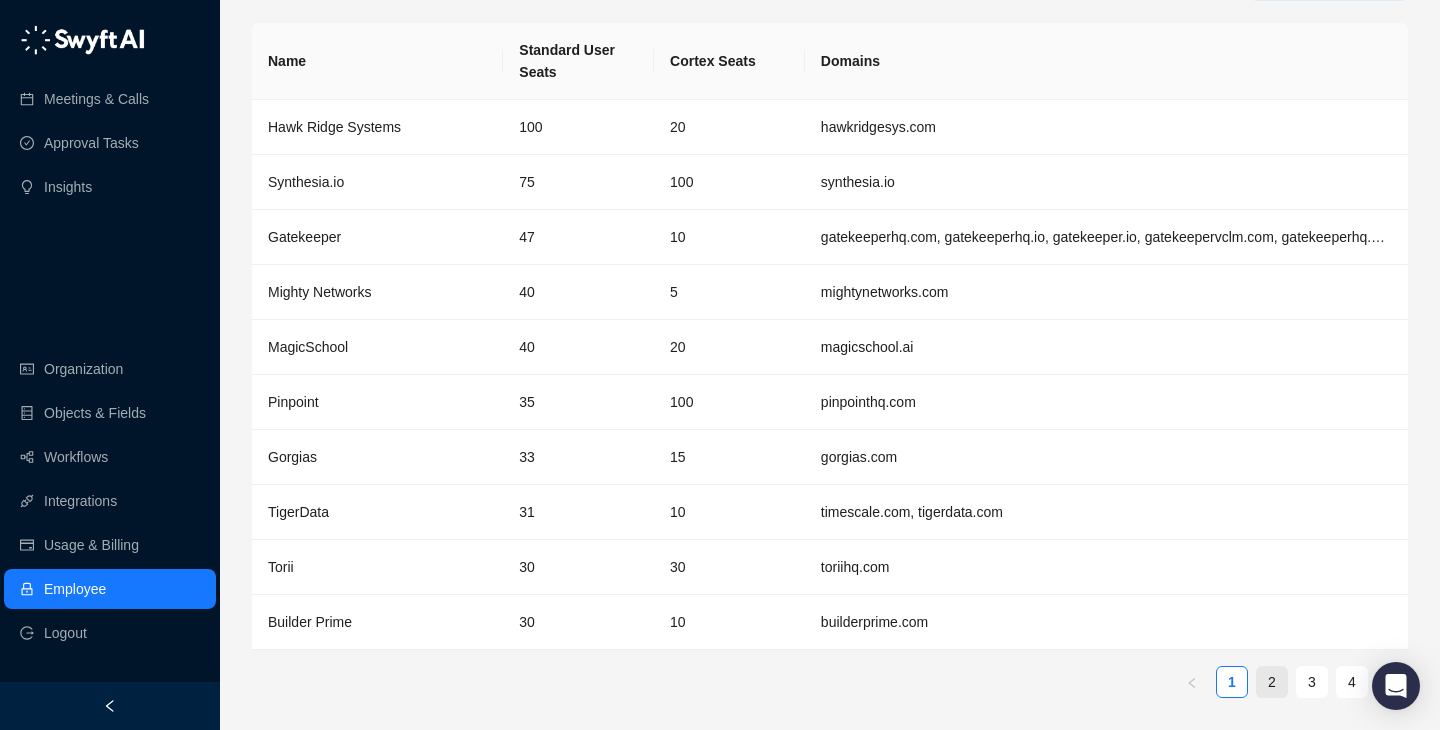 click on "2" at bounding box center [1272, 682] 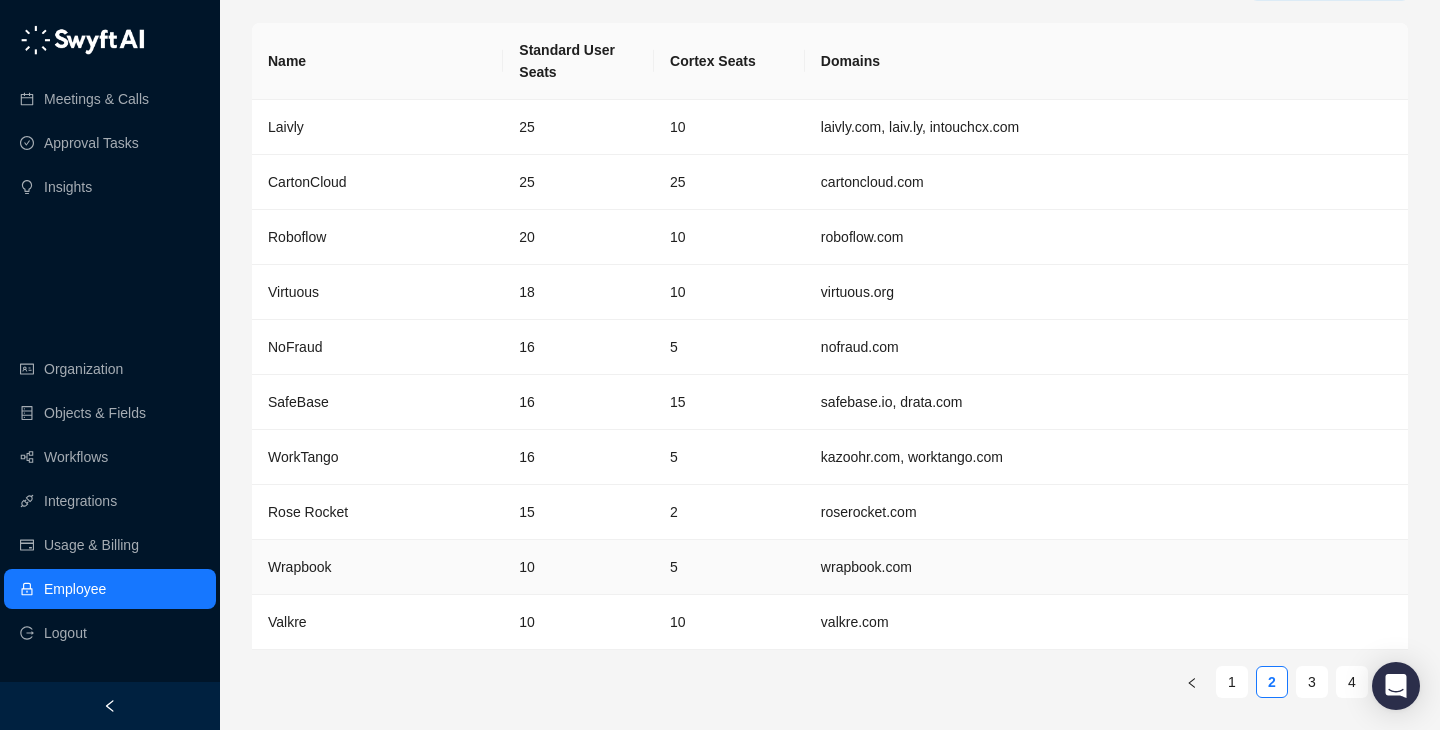 click on "Wrapbook" at bounding box center (377, 567) 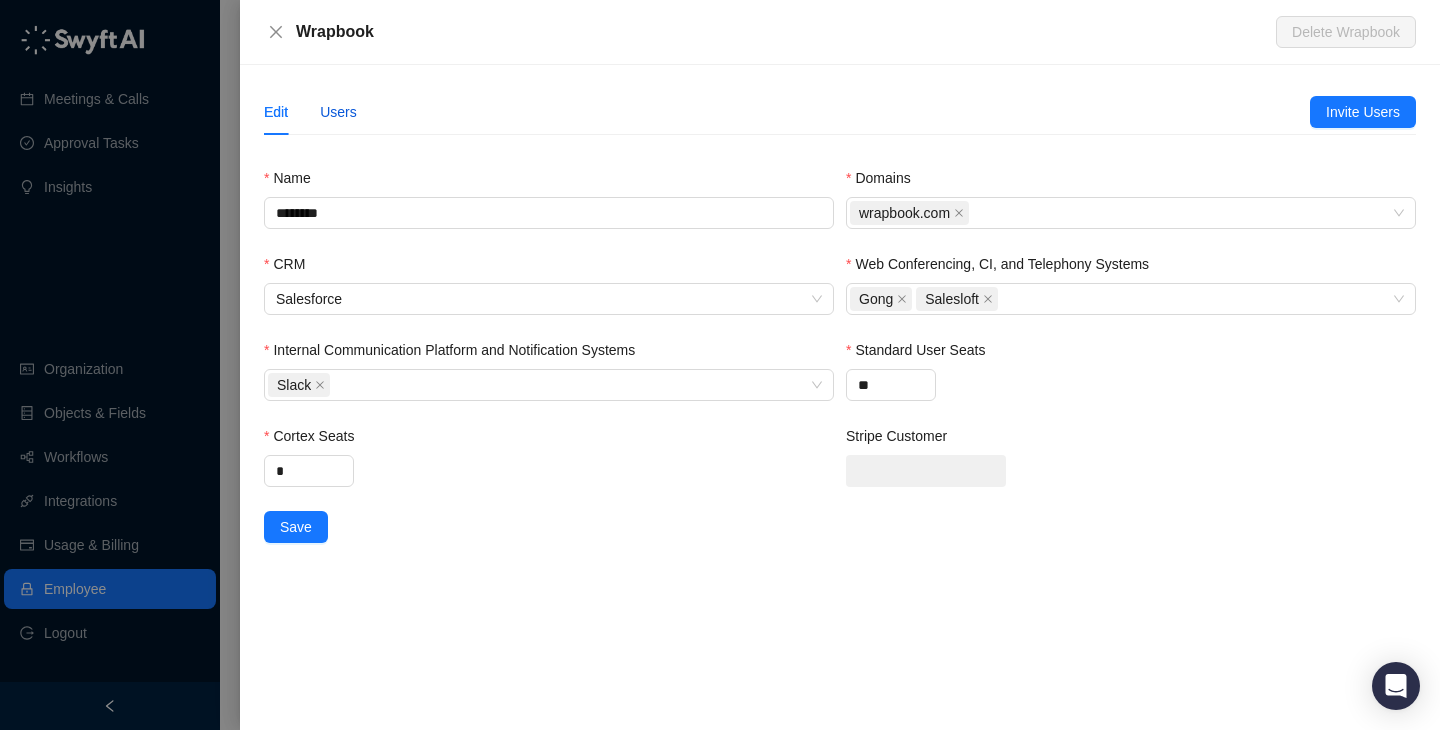 click on "Users" at bounding box center (338, 112) 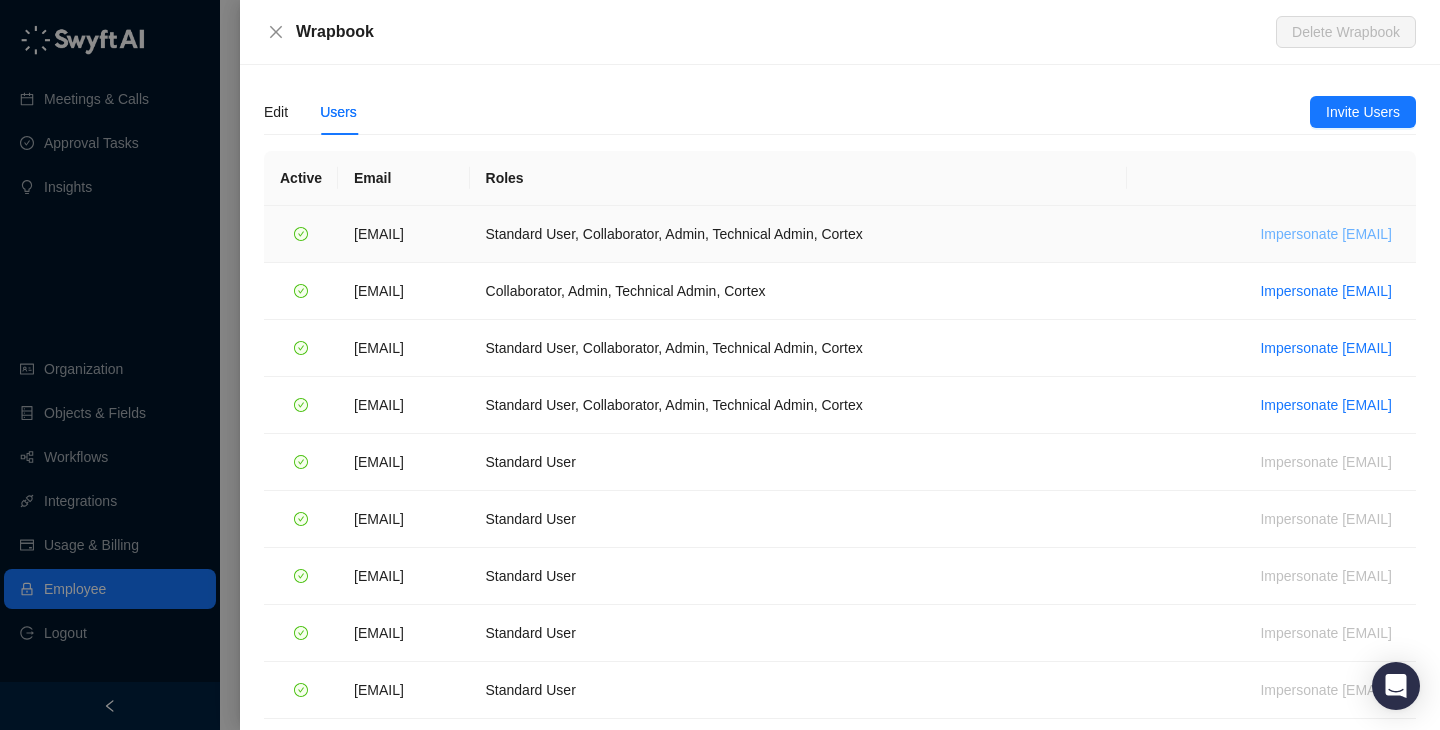 click on "Impersonate jdailey@wrapbook.com" at bounding box center (1326, 234) 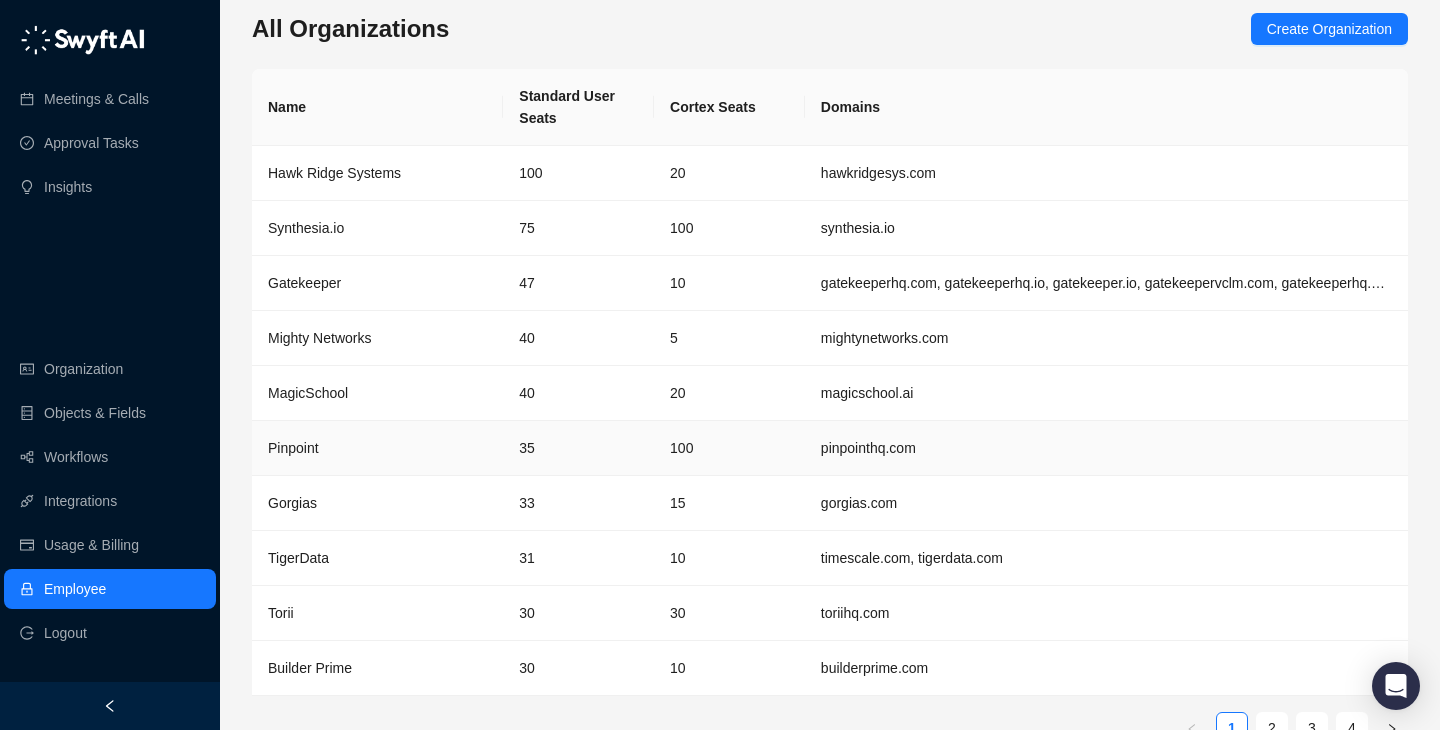 scroll, scrollTop: 20, scrollLeft: 0, axis: vertical 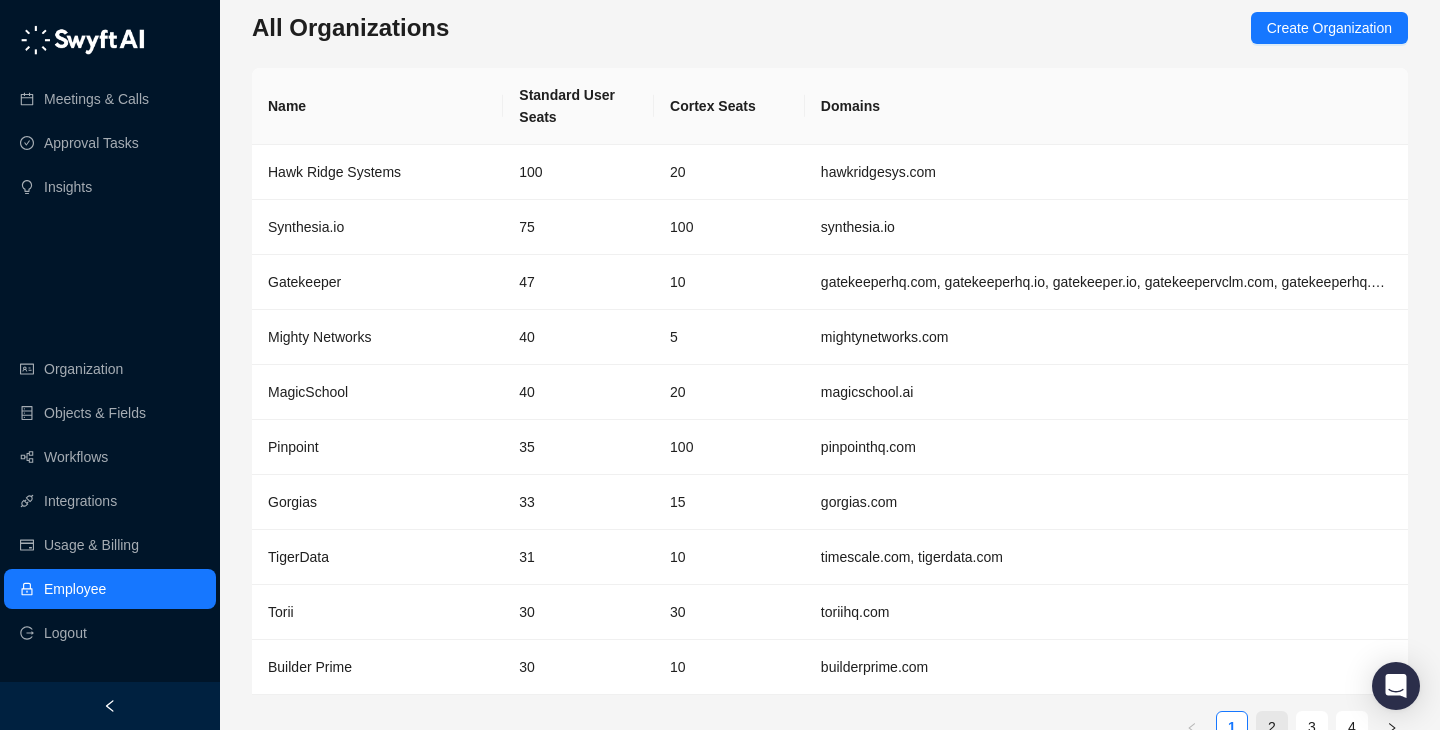 click on "2" at bounding box center (1272, 727) 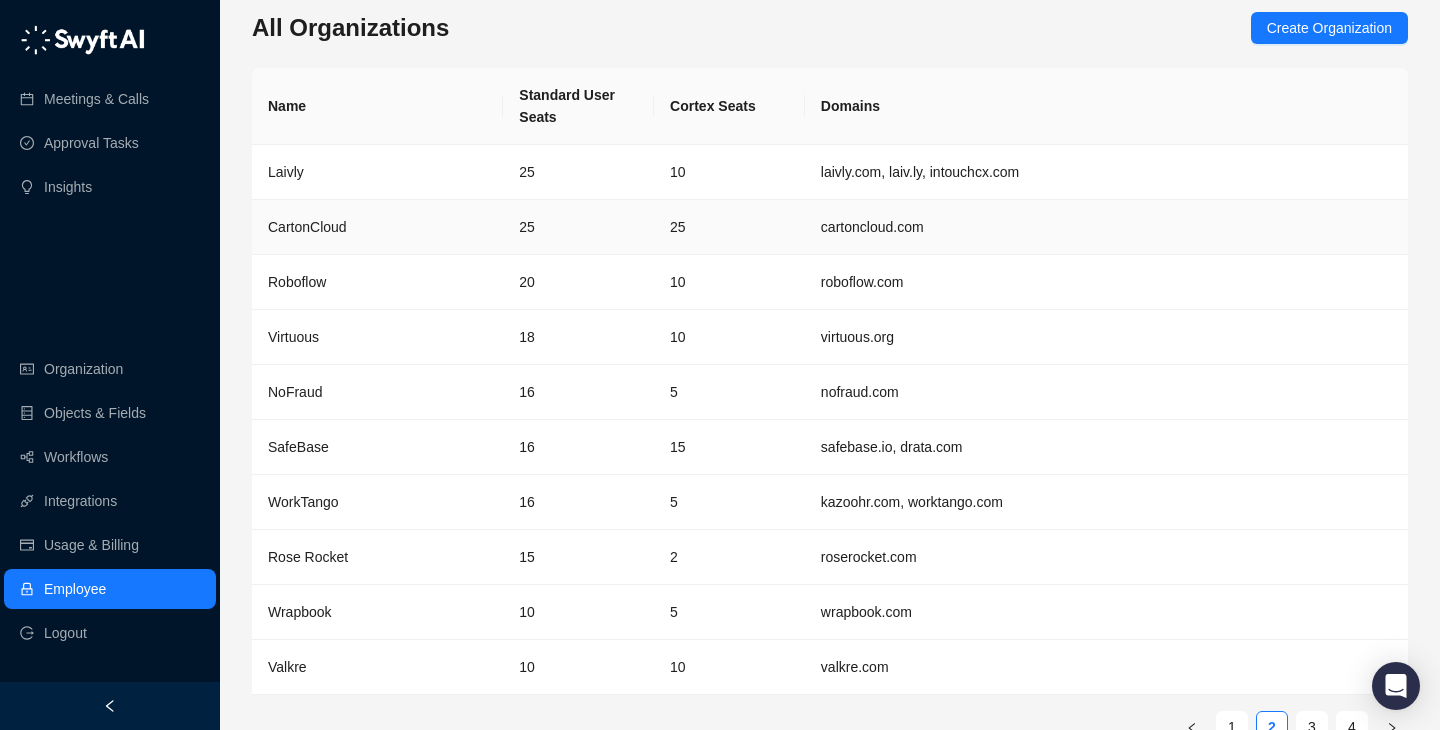 click on "CartonCloud" at bounding box center (377, 227) 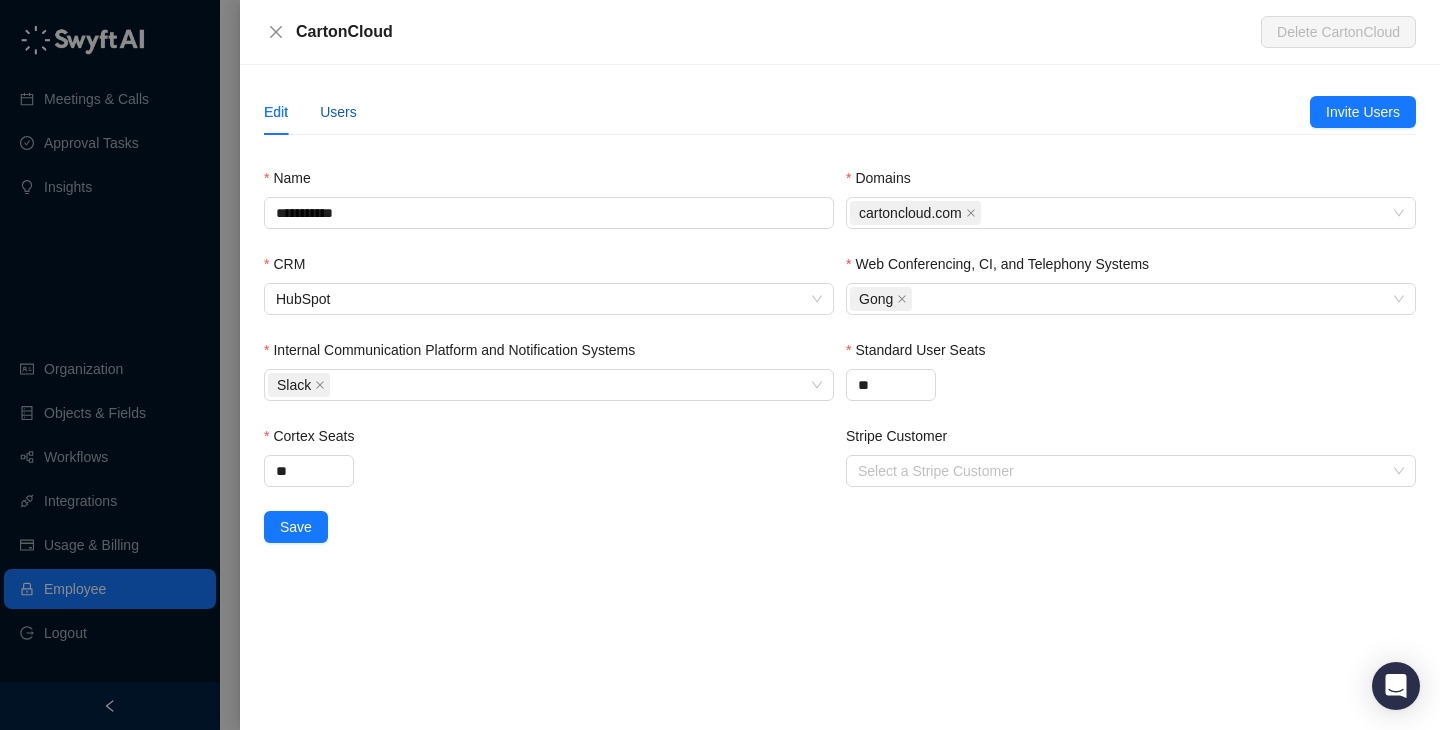 click on "Users" at bounding box center [338, 112] 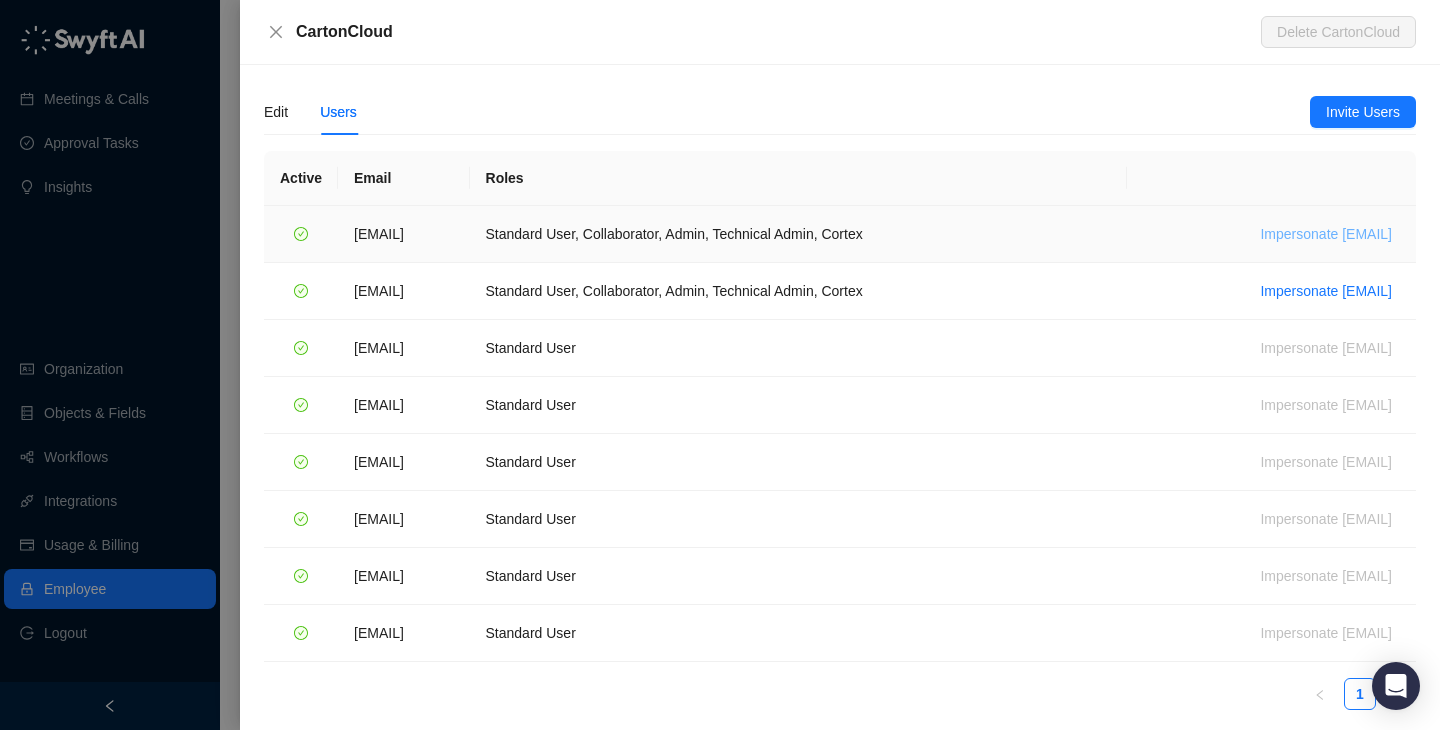 click on "Impersonate brittany.cashman@cartoncloud.com.au" at bounding box center (1326, 234) 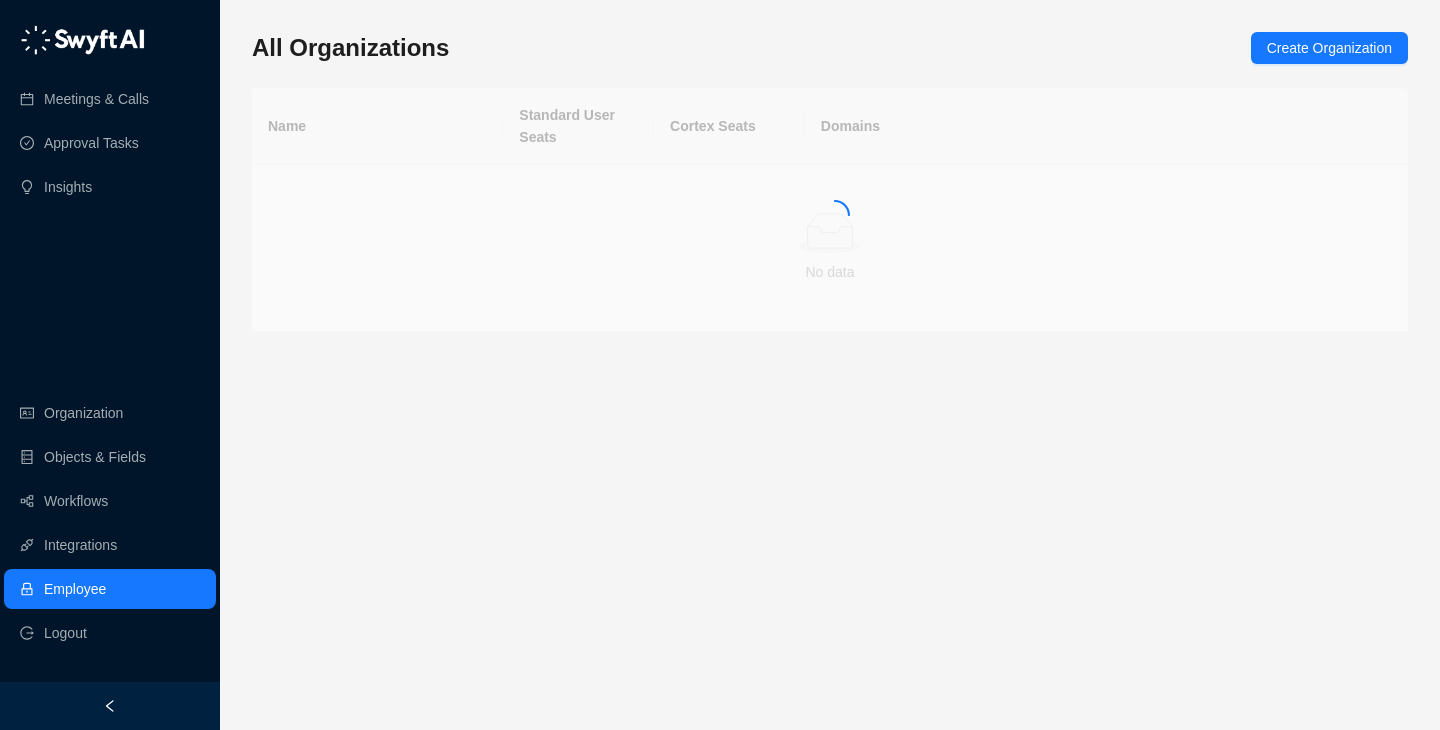 scroll, scrollTop: 0, scrollLeft: 0, axis: both 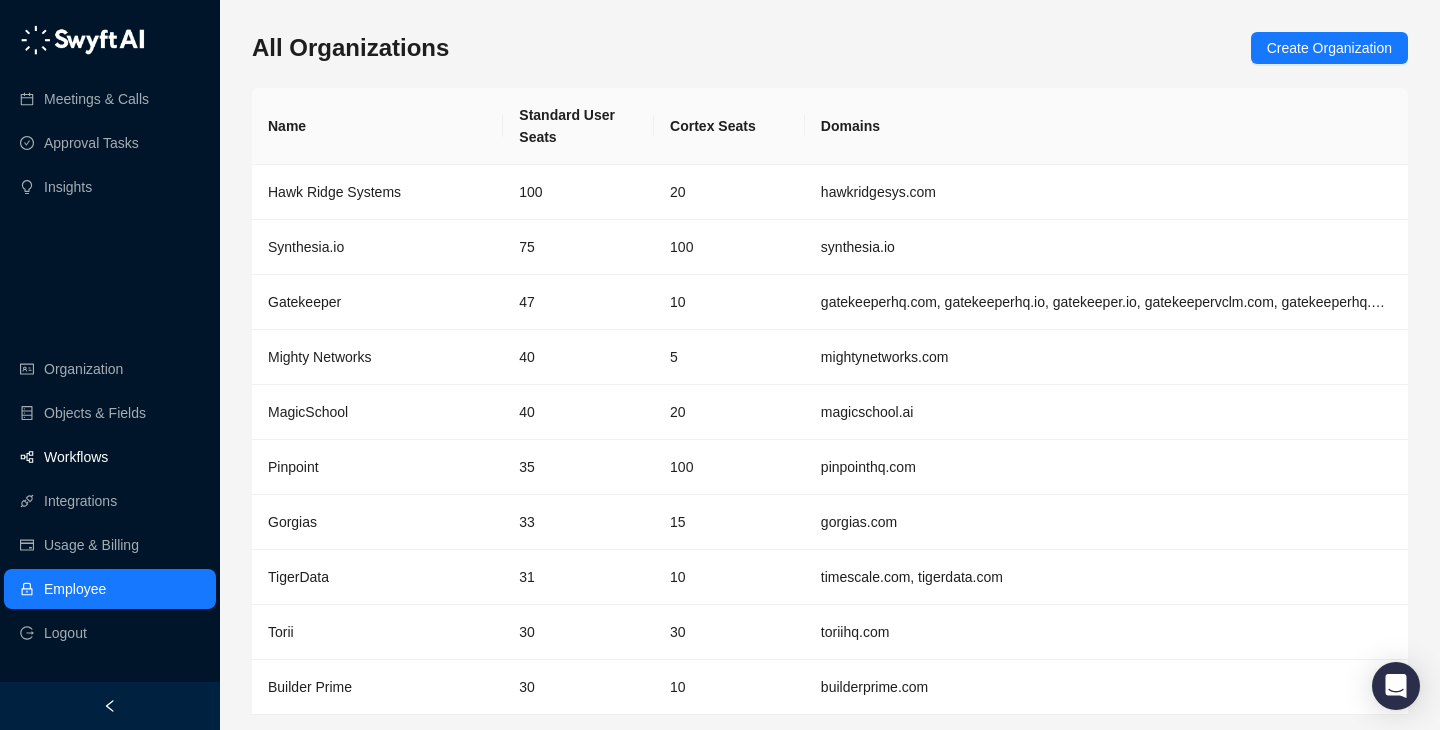 click on "Workflows" at bounding box center [110, 457] 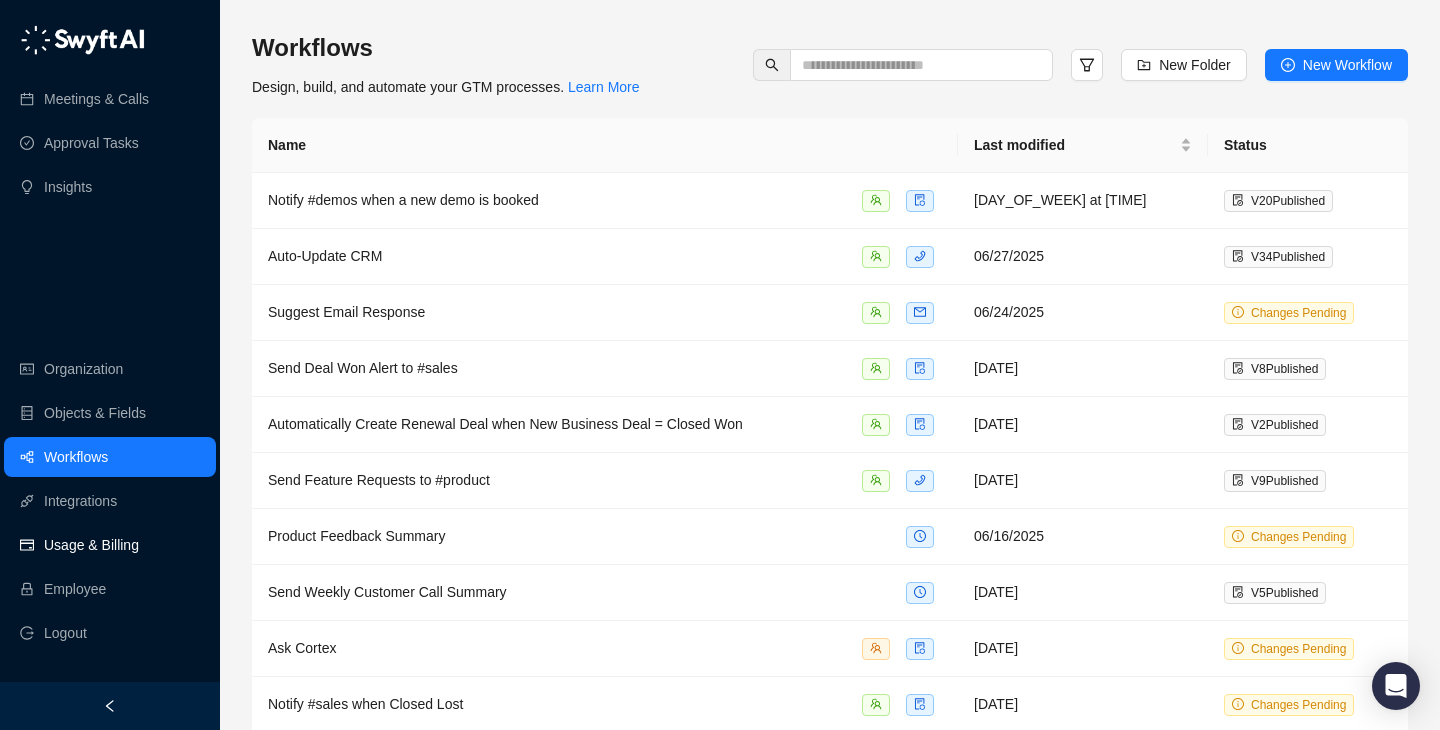 click on "Usage & Billing" at bounding box center (91, 545) 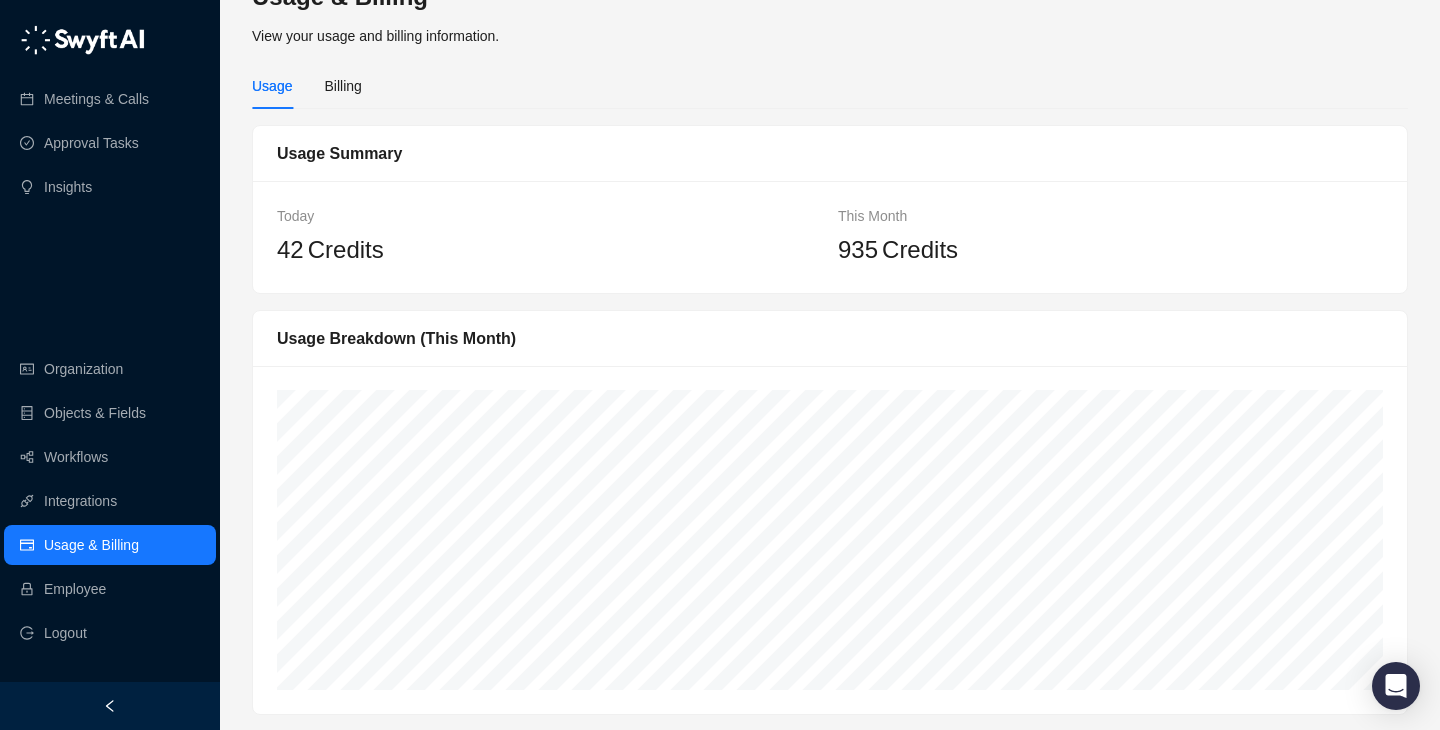 scroll, scrollTop: 0, scrollLeft: 0, axis: both 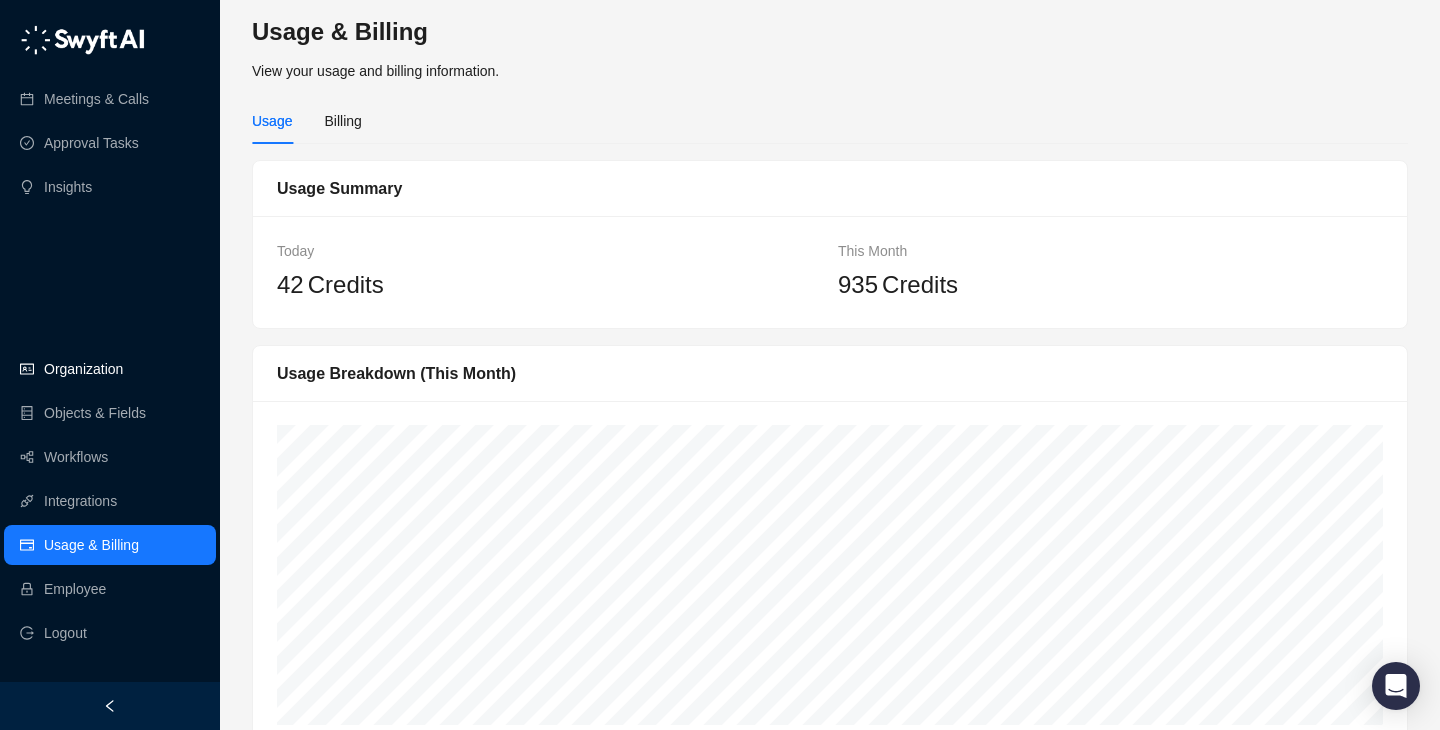 click on "Organization" at bounding box center (83, 369) 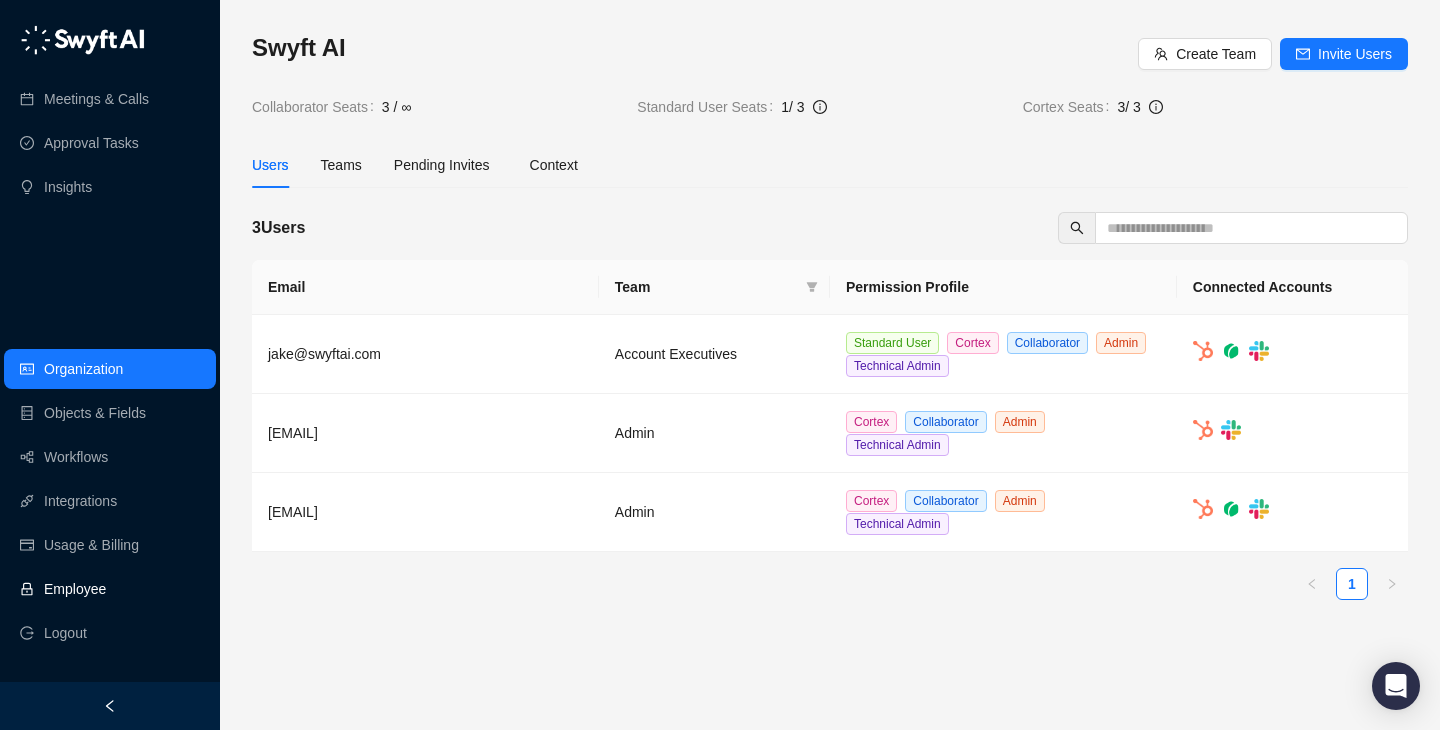 click on "Employee" at bounding box center (110, 589) 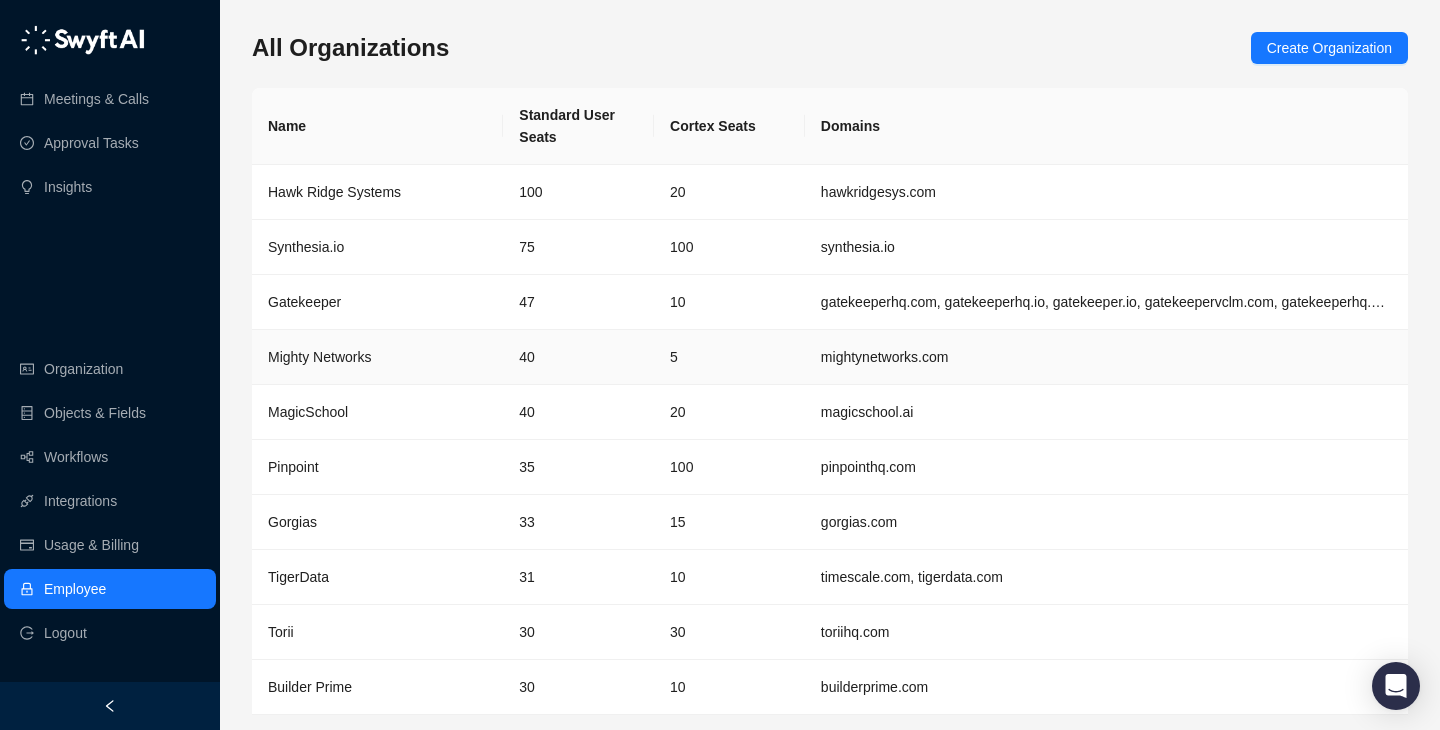 scroll, scrollTop: 65, scrollLeft: 0, axis: vertical 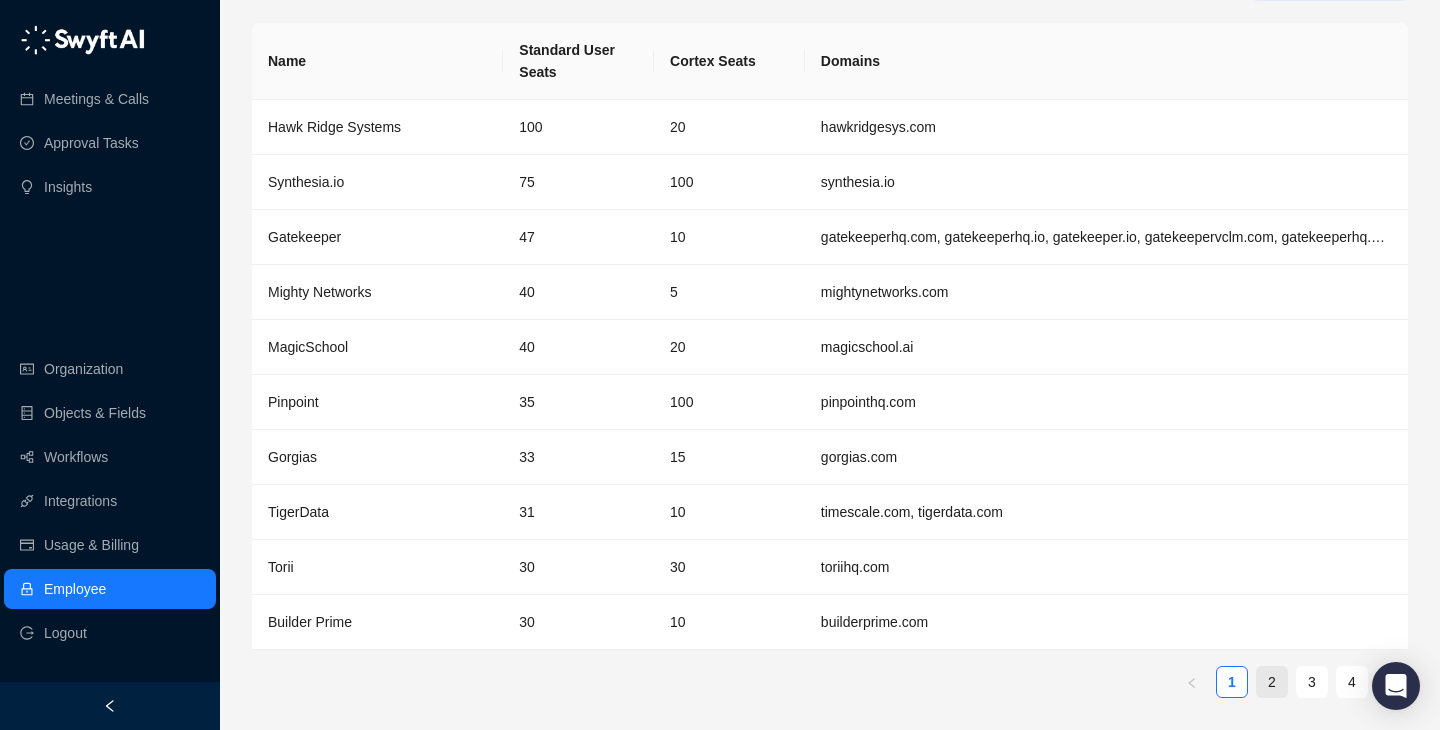 click on "2" at bounding box center (1272, 682) 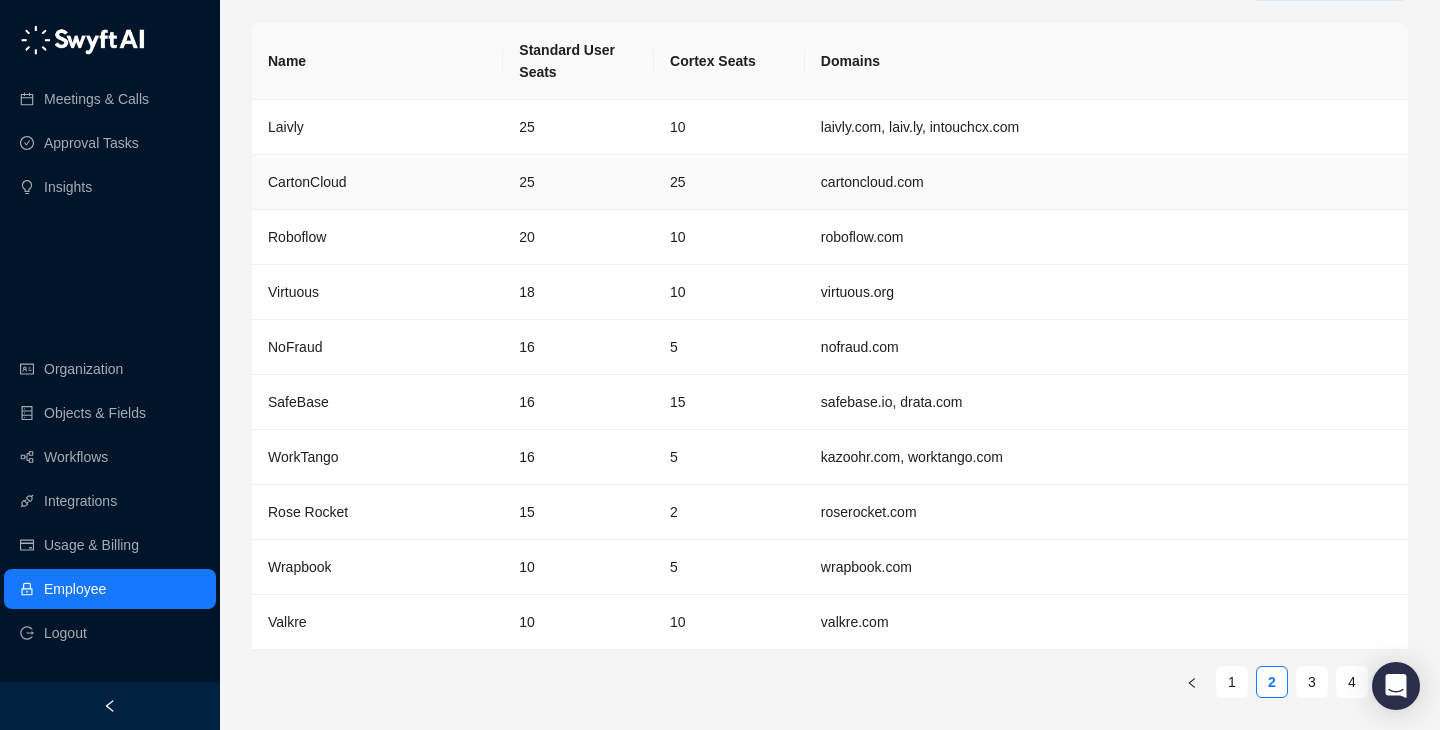 click on "CartonCloud" at bounding box center (377, 182) 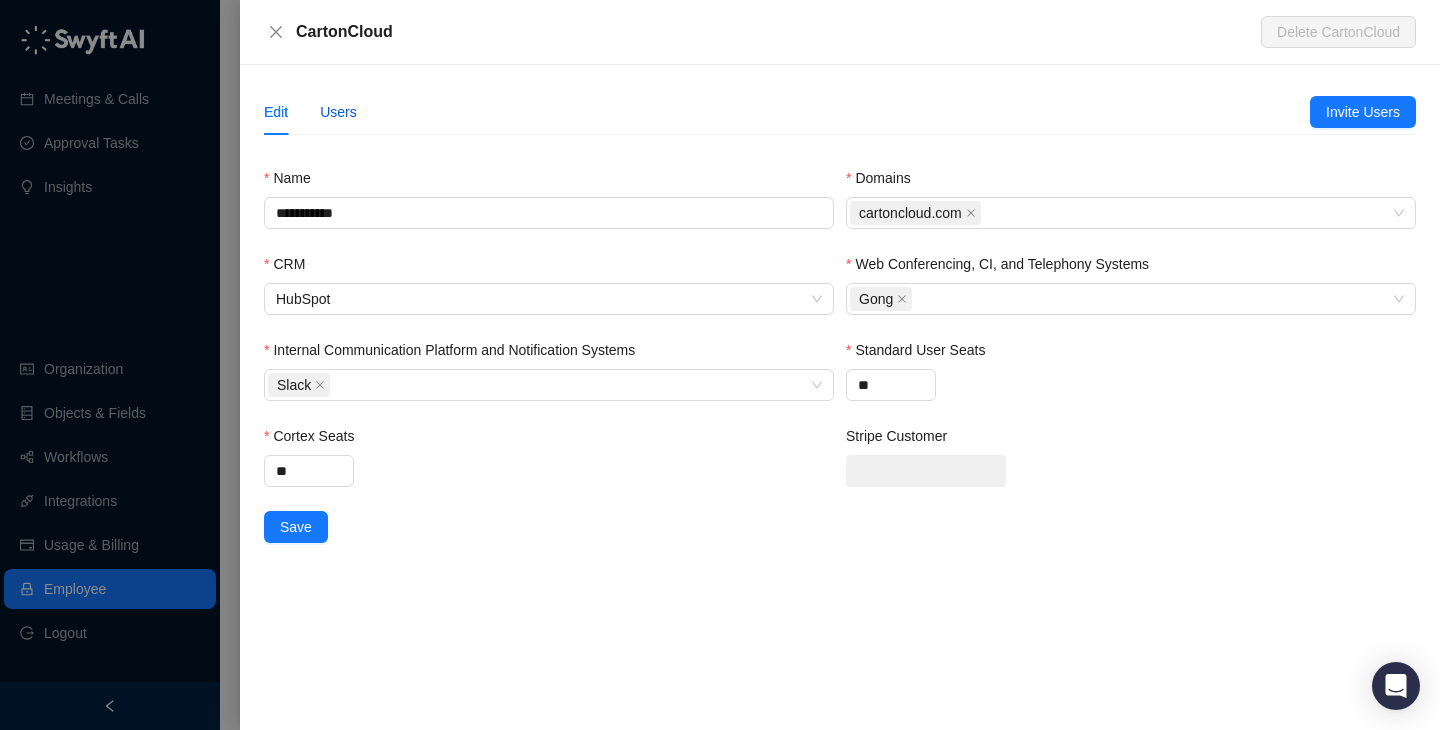 click on "Users" at bounding box center (338, 112) 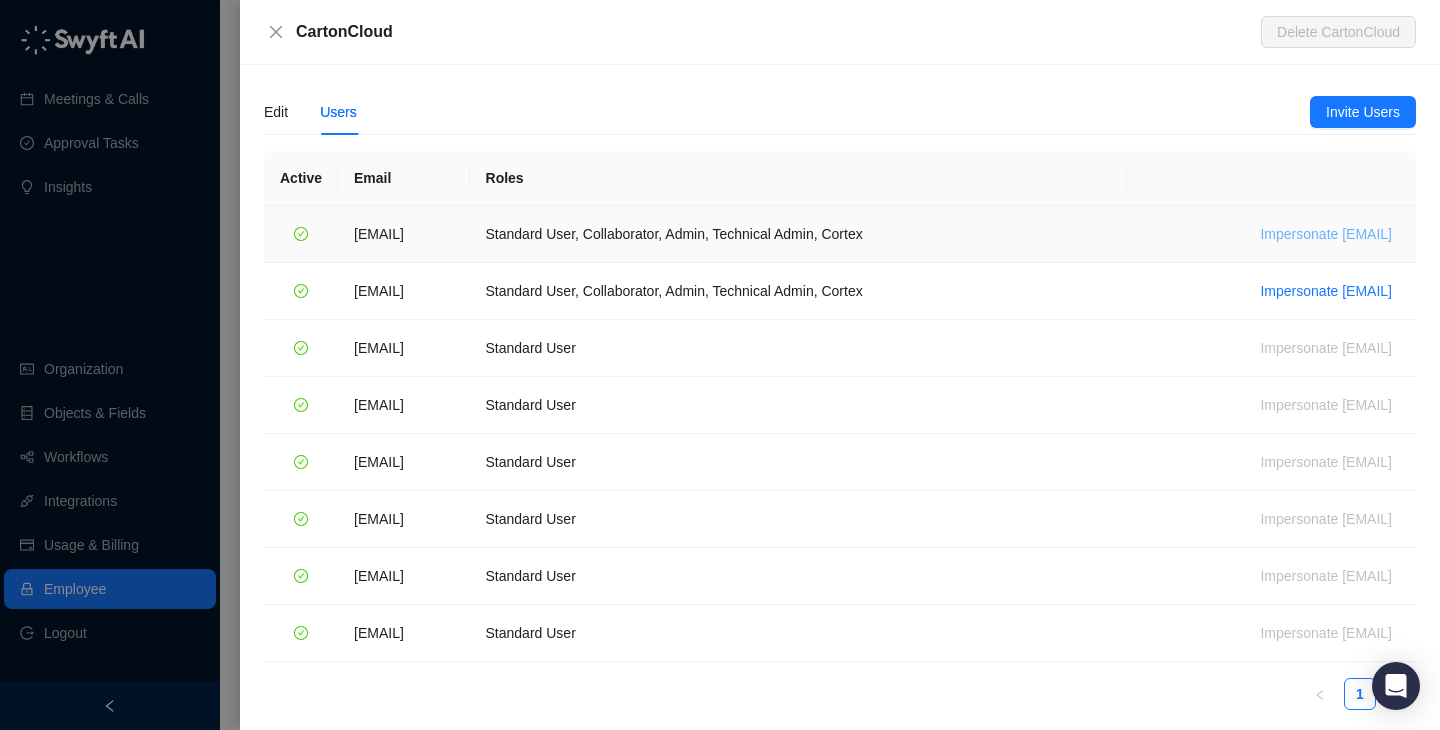 click on "Impersonate brittany.cashman@cartoncloud.com.au" at bounding box center [1326, 234] 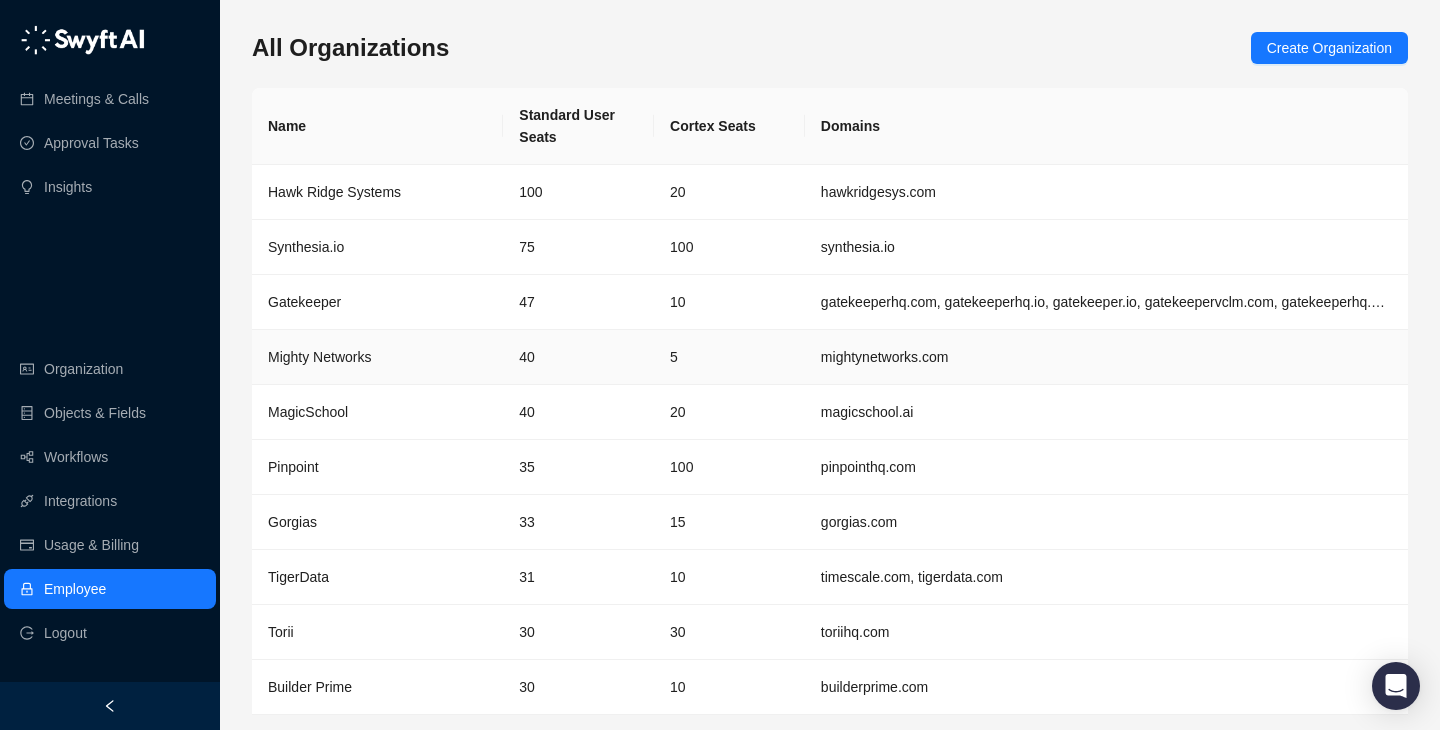scroll, scrollTop: 65, scrollLeft: 0, axis: vertical 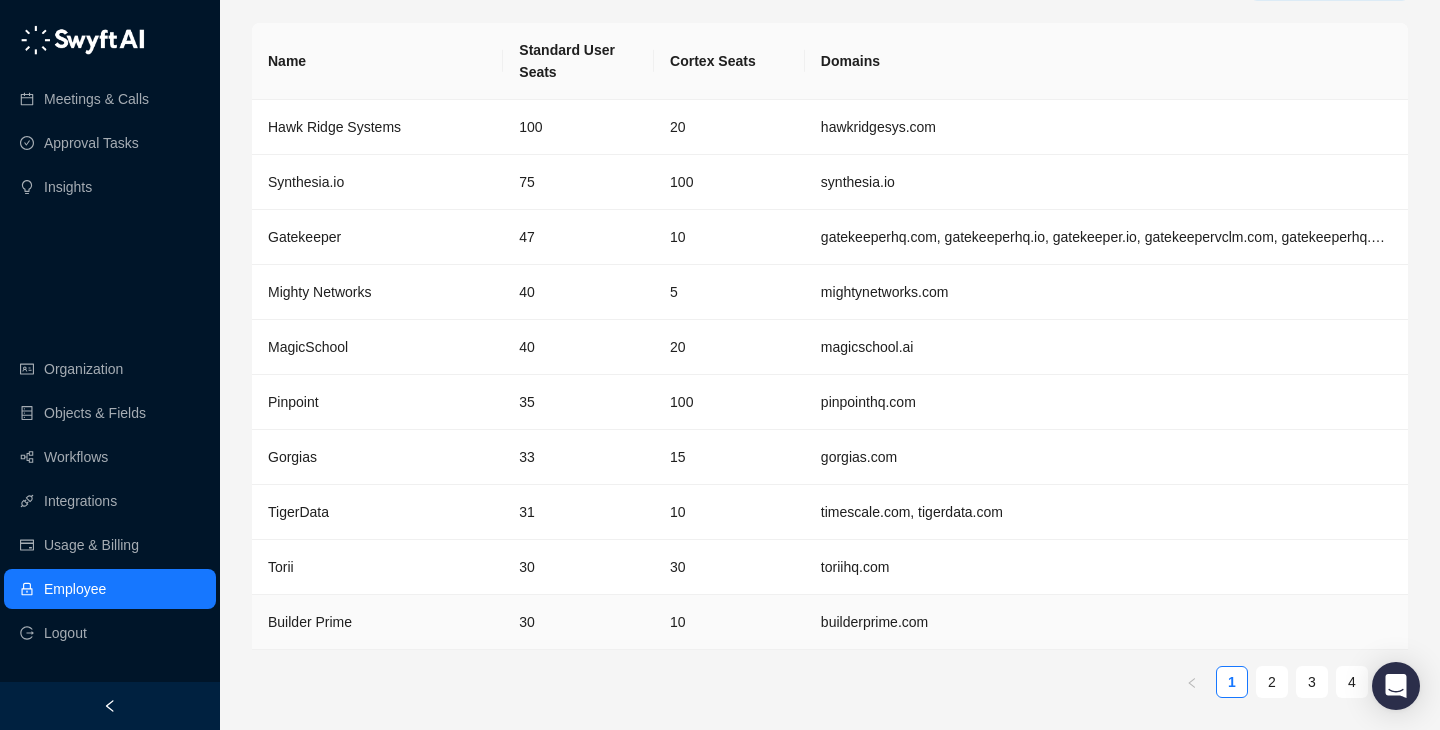 click on "builderprime.com" at bounding box center (1106, 622) 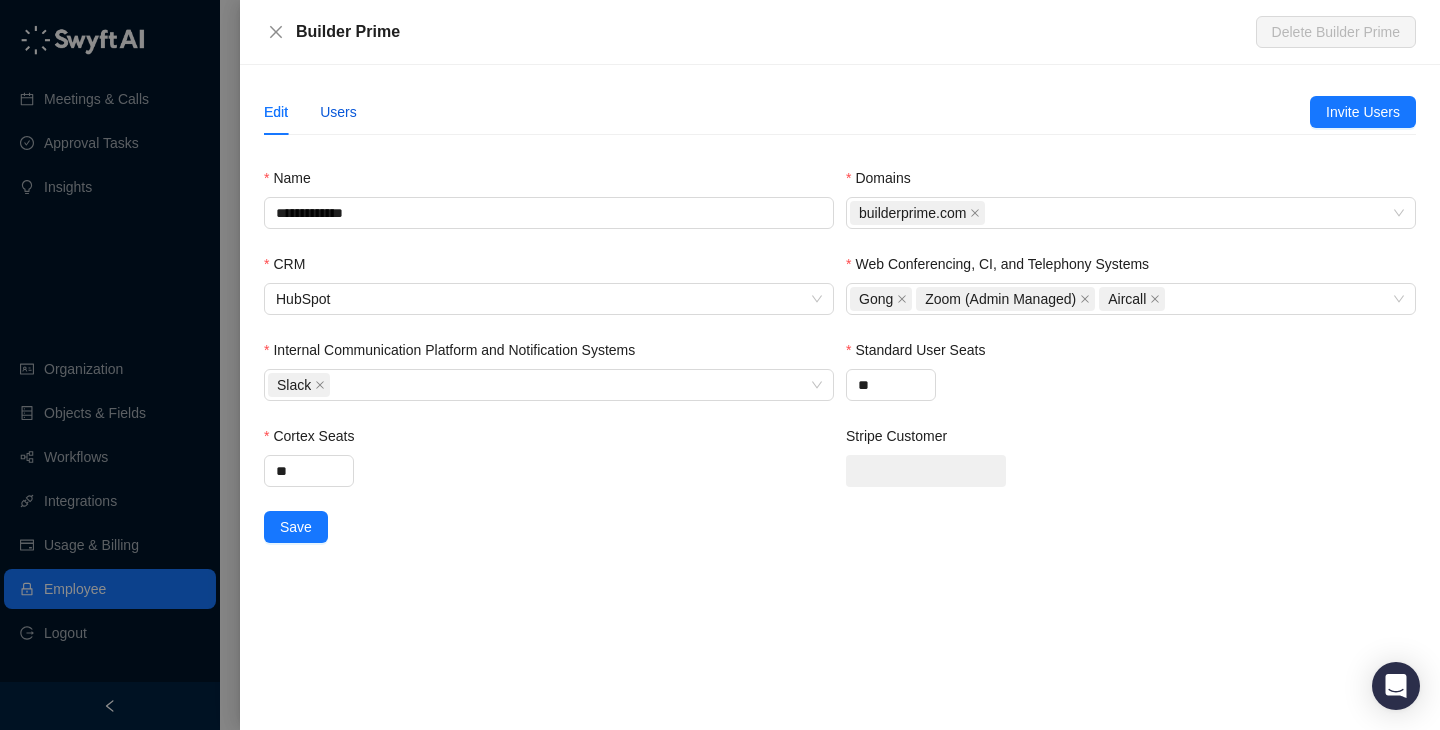 click on "Users" at bounding box center [338, 112] 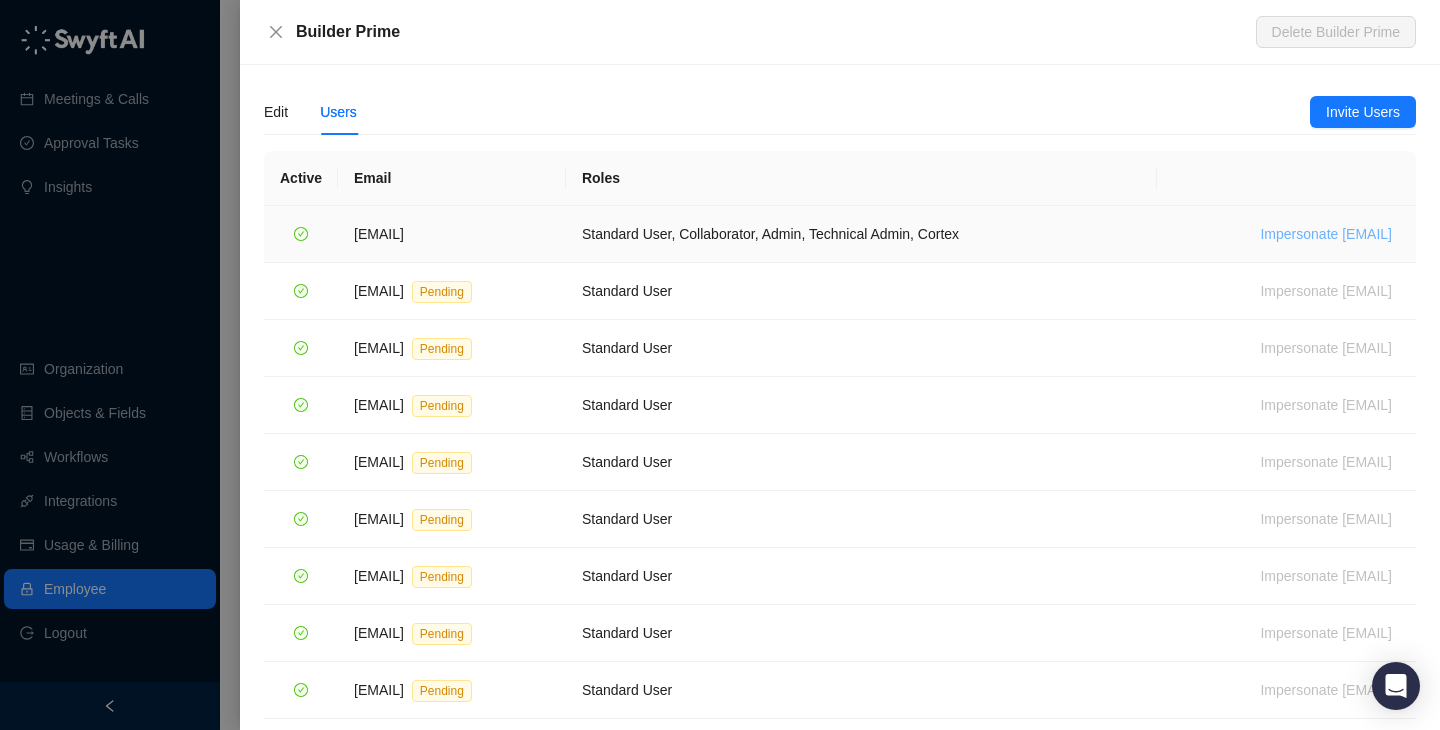 click on "Impersonate [EMAIL]" at bounding box center (1326, 234) 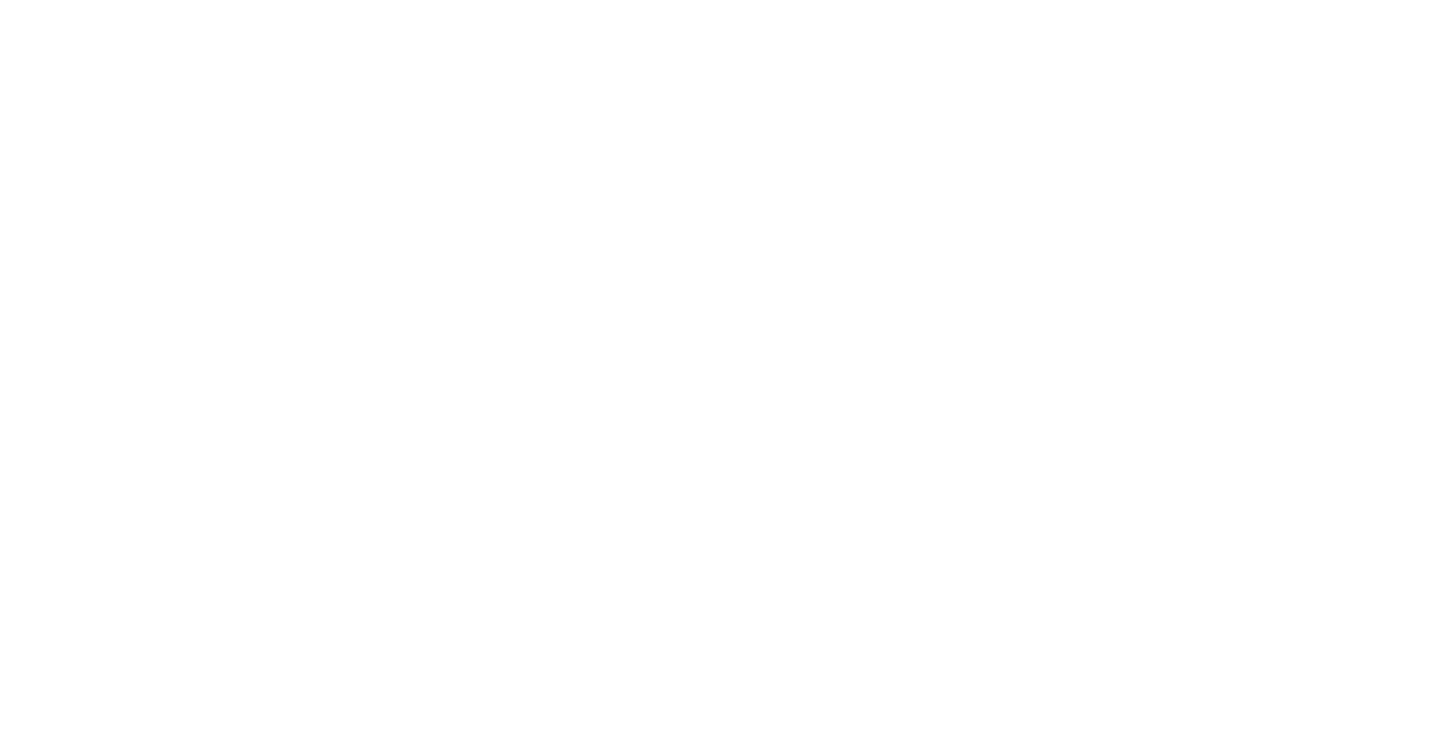 scroll, scrollTop: 0, scrollLeft: 0, axis: both 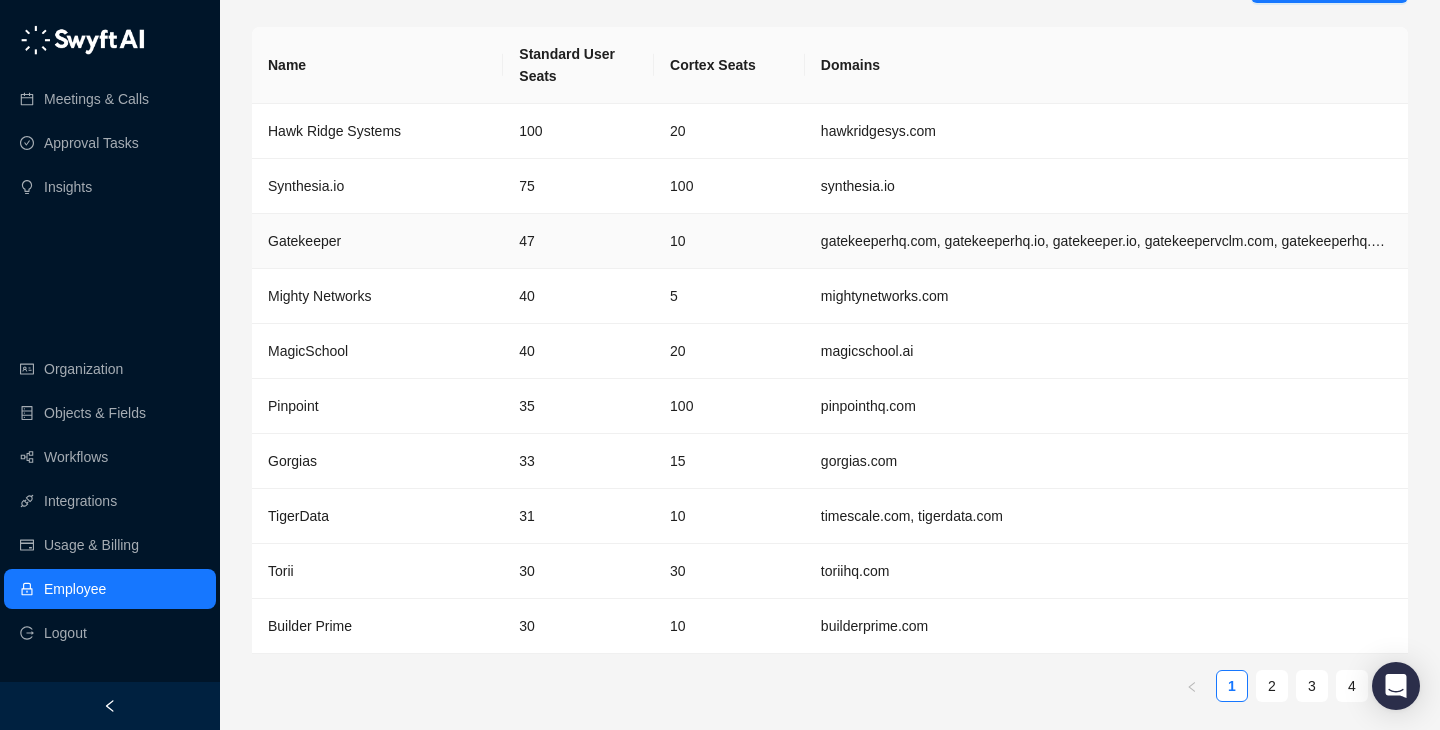 click on "100" at bounding box center (729, 131) 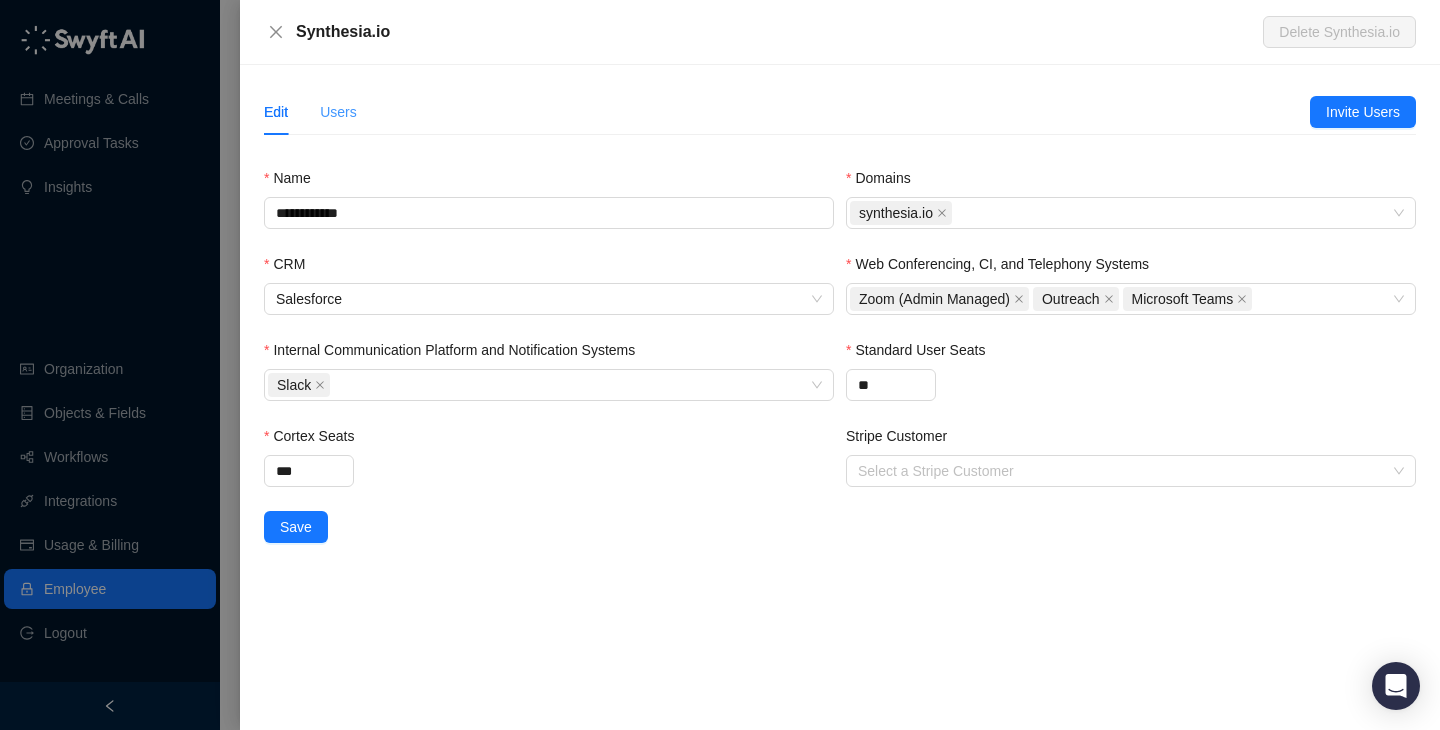 click on "Users" at bounding box center [338, 112] 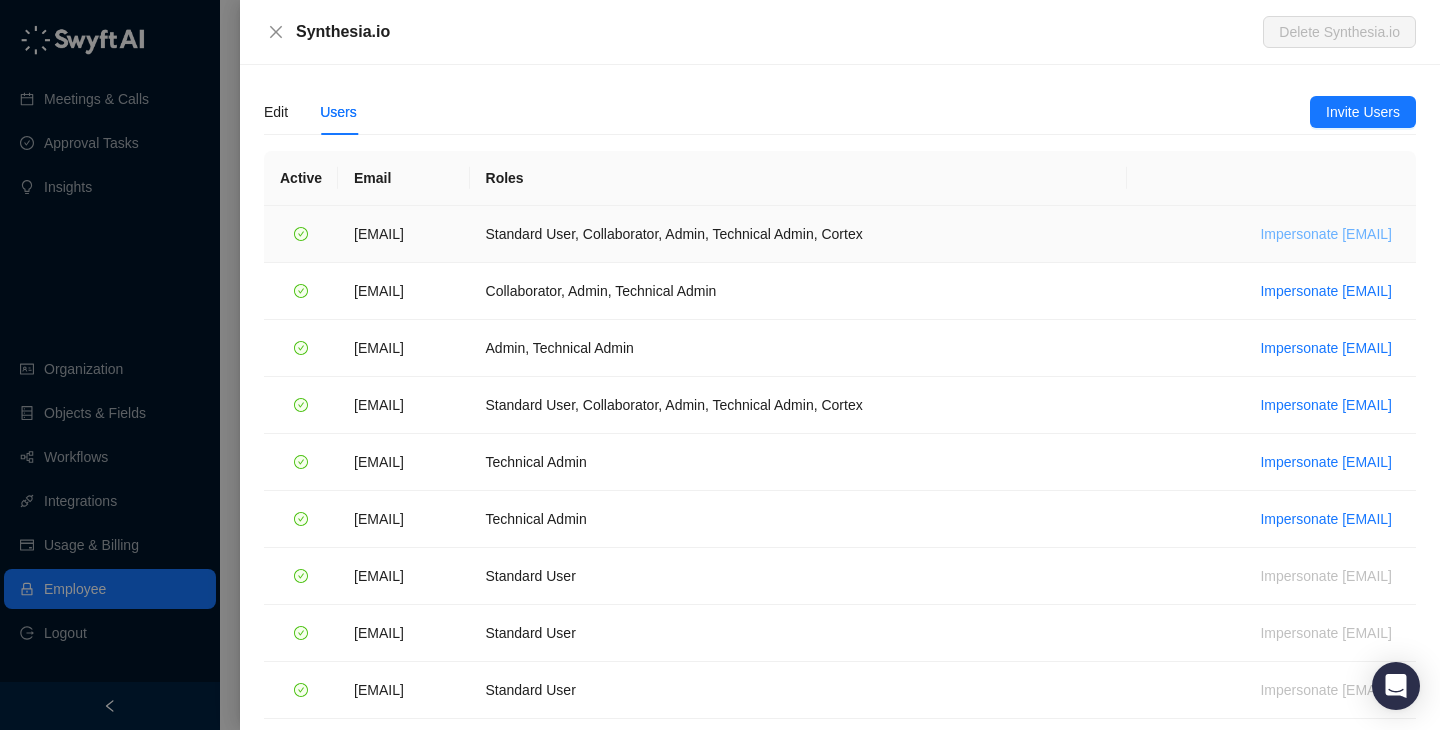 click on "Impersonate daniel.vanderwalt@synthesia.io" at bounding box center (1326, 234) 